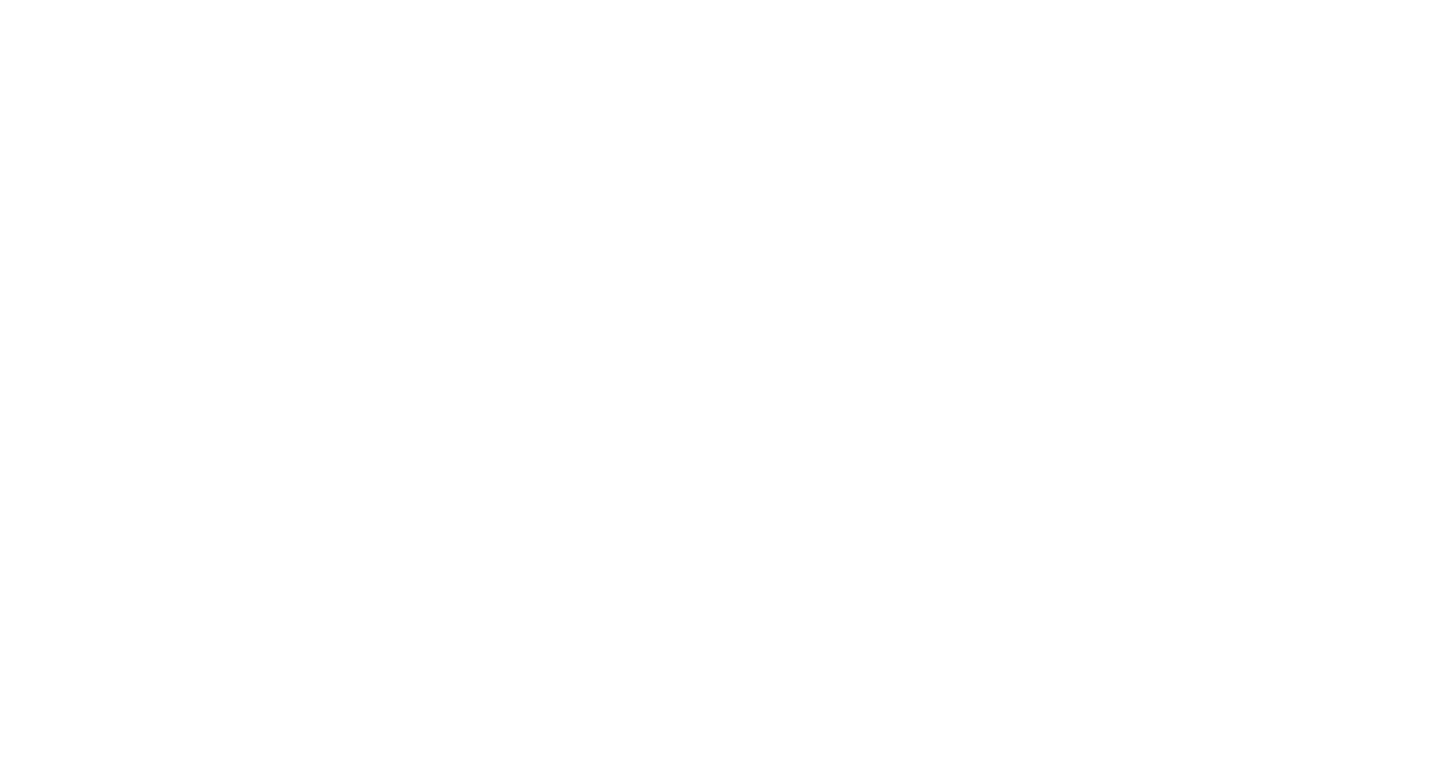 scroll, scrollTop: 0, scrollLeft: 0, axis: both 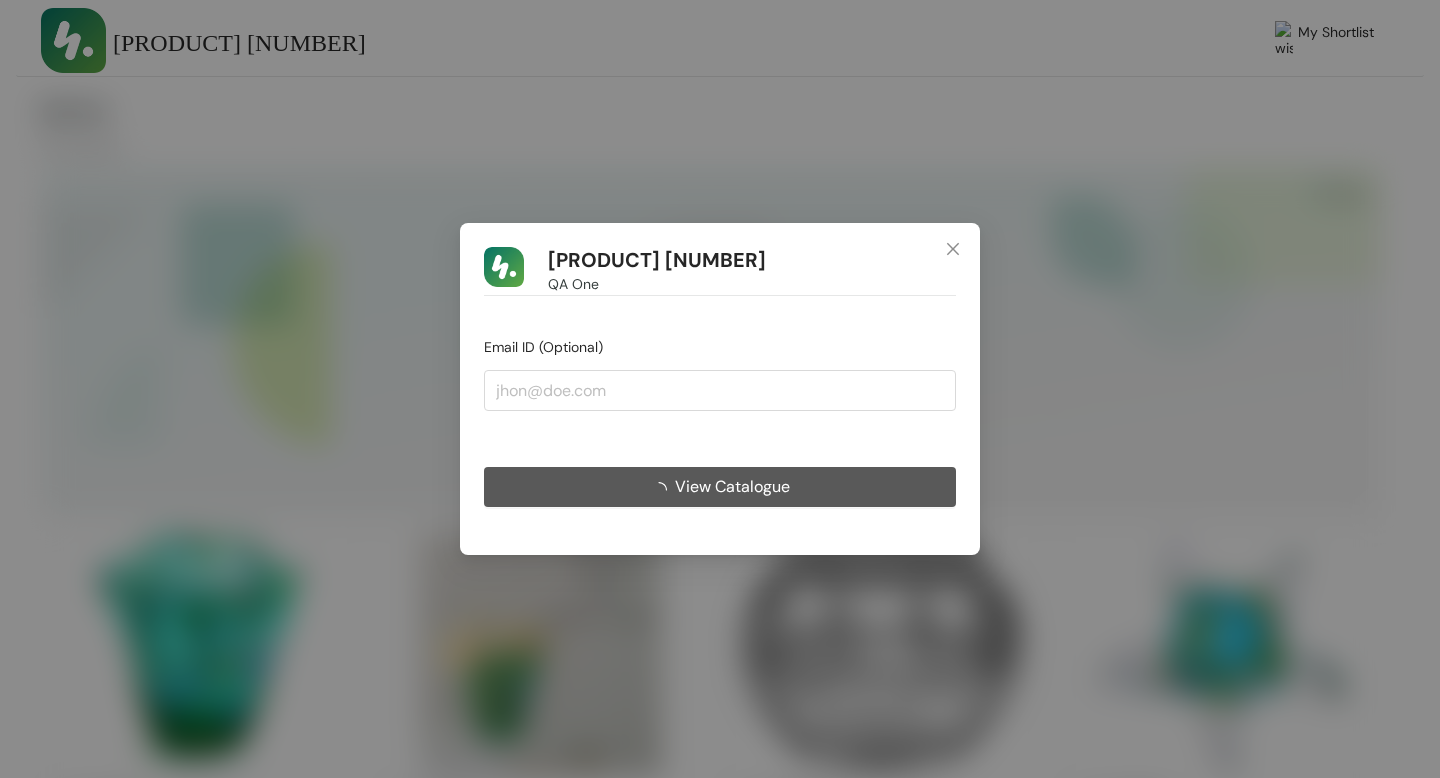 click on "View Catalogue" at bounding box center [732, 486] 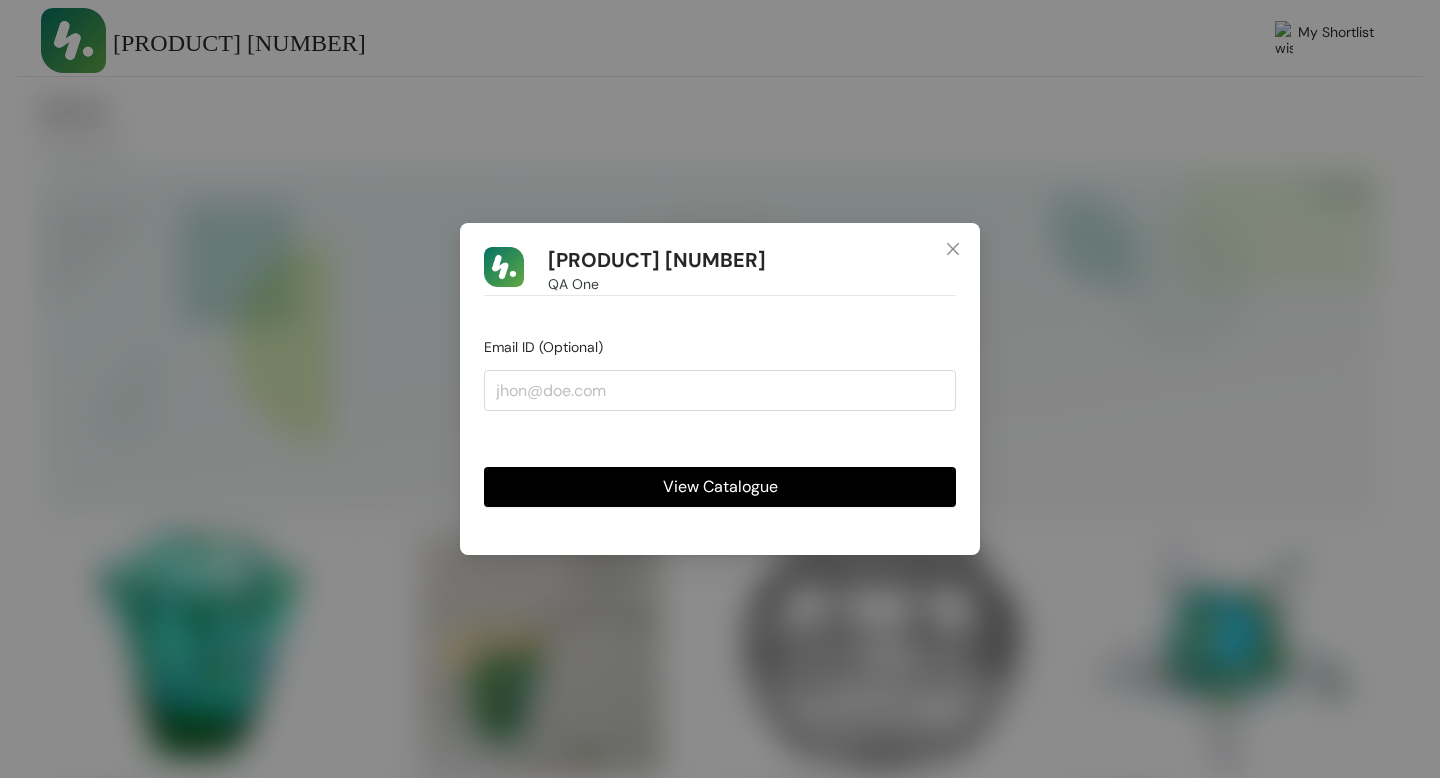 click on "View Catalogue" at bounding box center [720, 486] 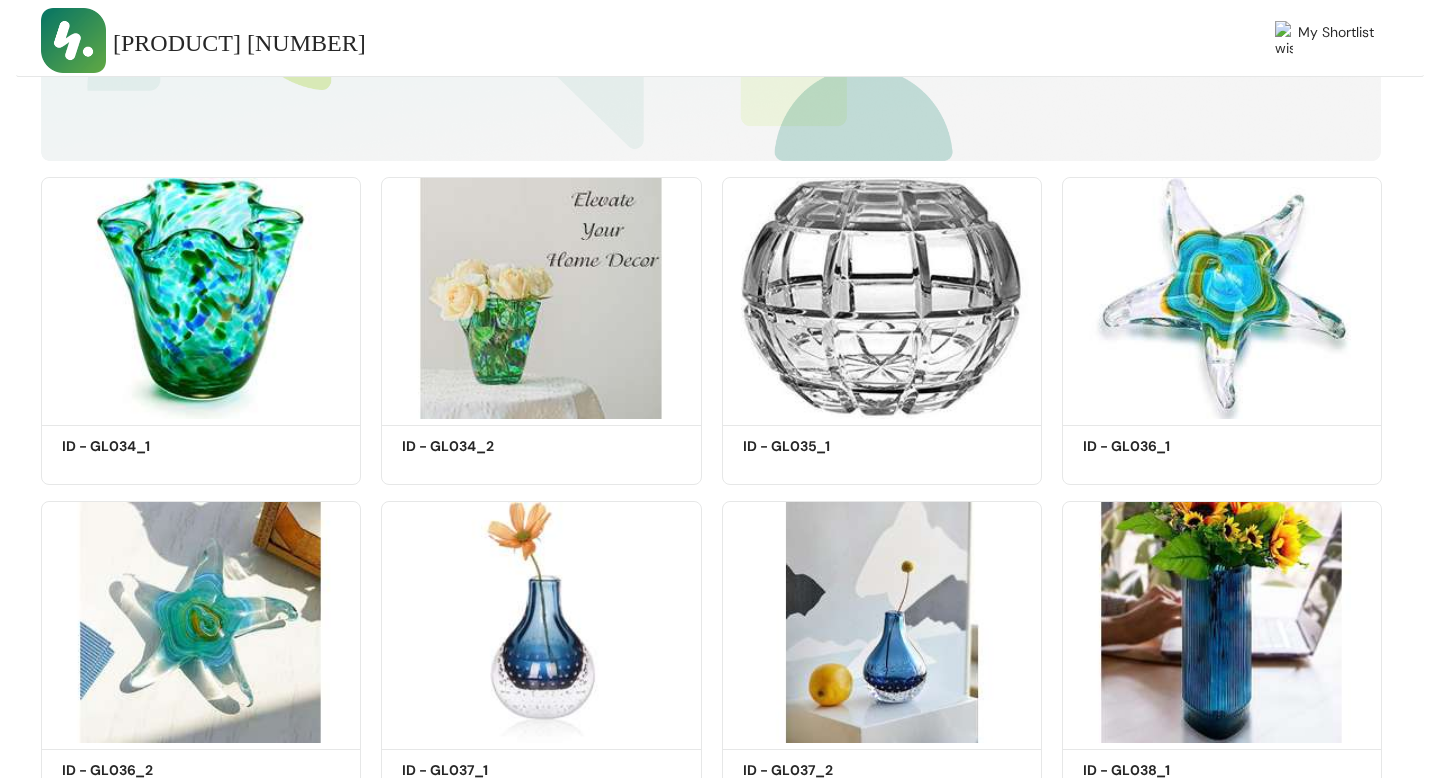 scroll, scrollTop: 0, scrollLeft: 0, axis: both 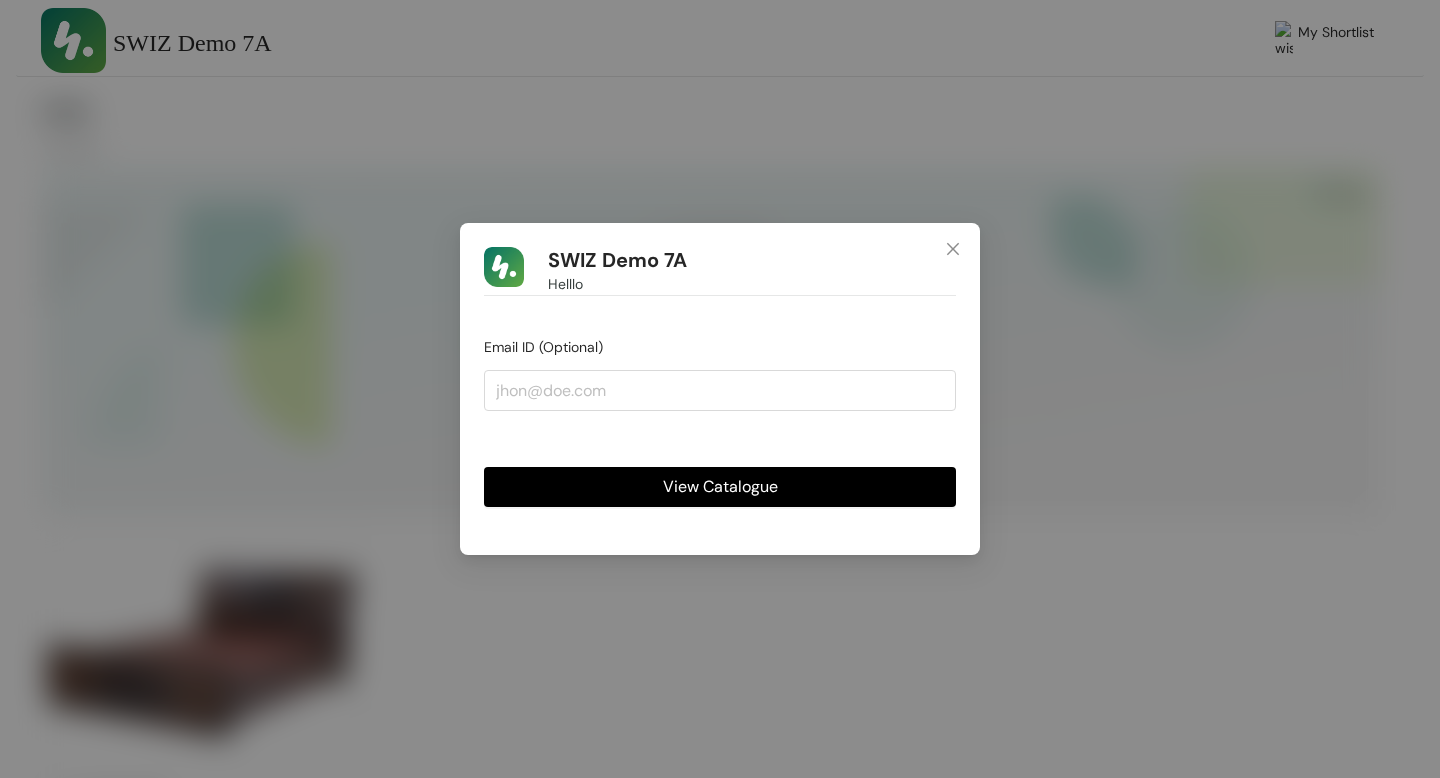 click on "View Catalogue" at bounding box center [720, 486] 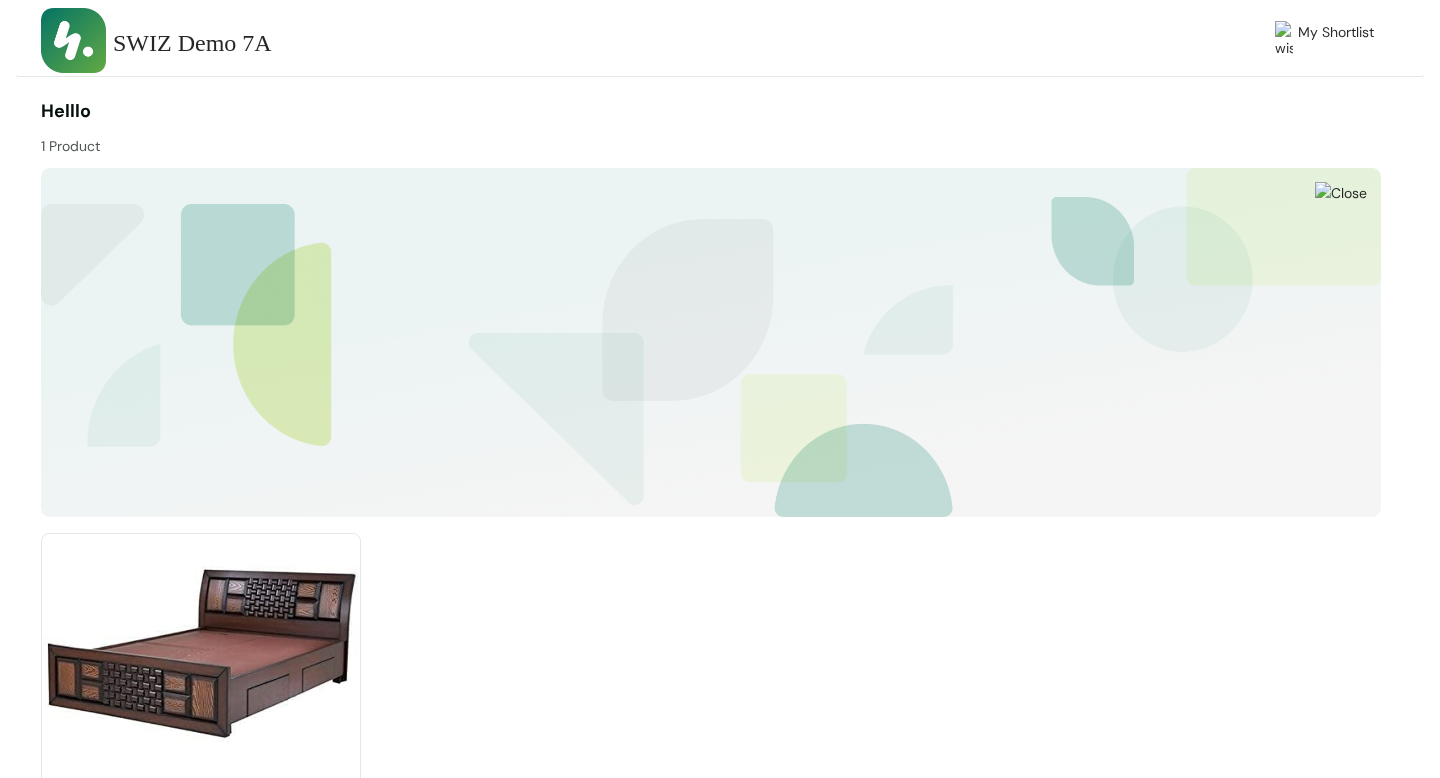 scroll, scrollTop: 127, scrollLeft: 0, axis: vertical 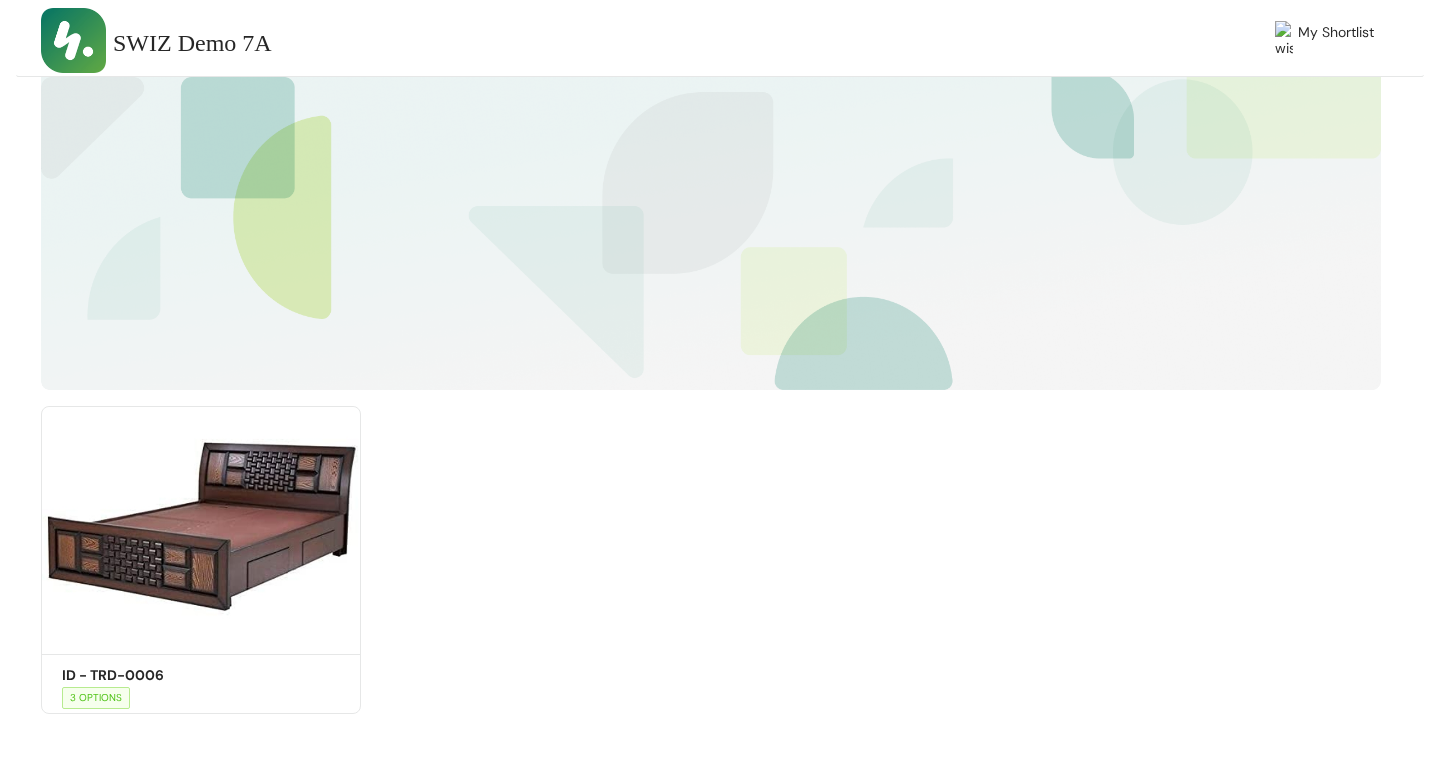 click on "Shortlist ID - TRD-0006 Get Quote 3 OPTIONS" at bounding box center (711, 552) 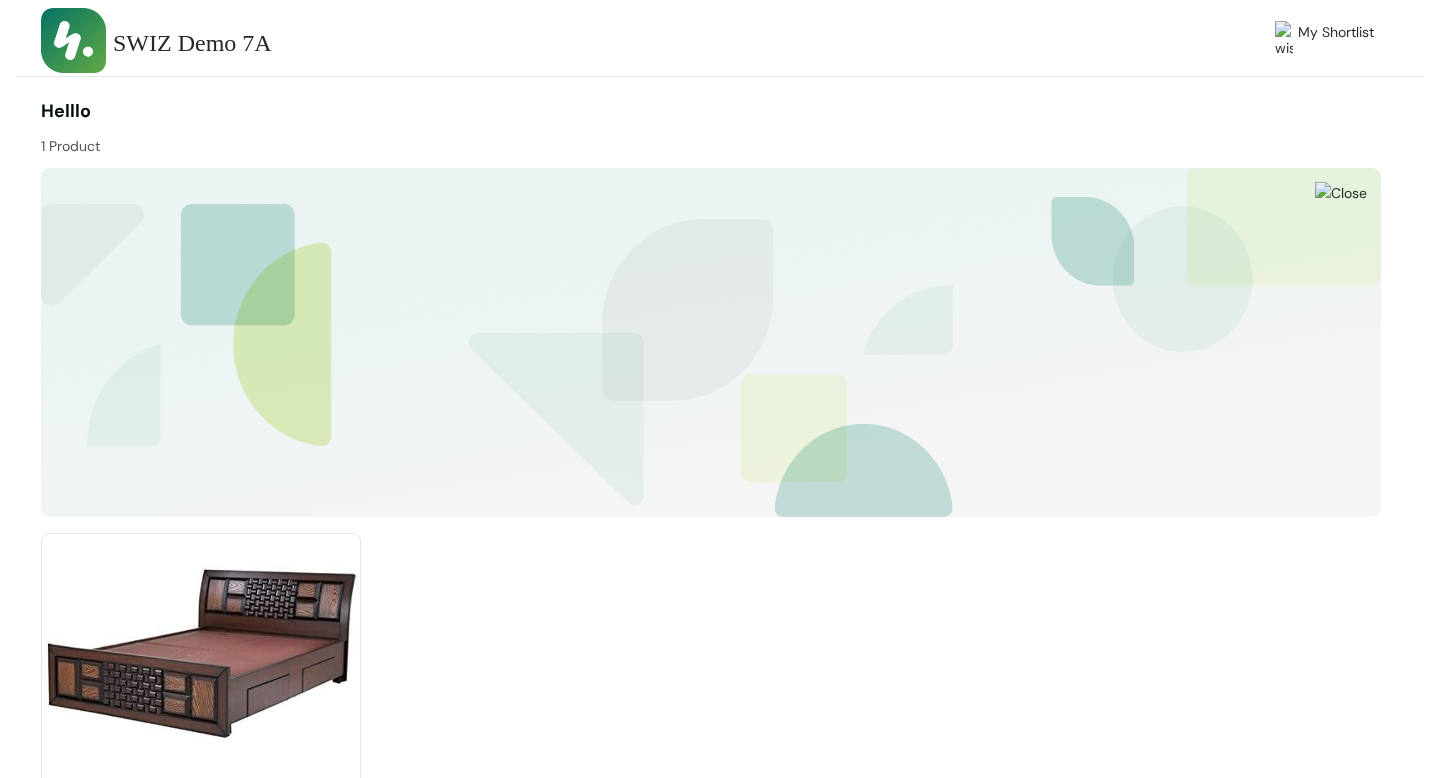 scroll, scrollTop: 127, scrollLeft: 0, axis: vertical 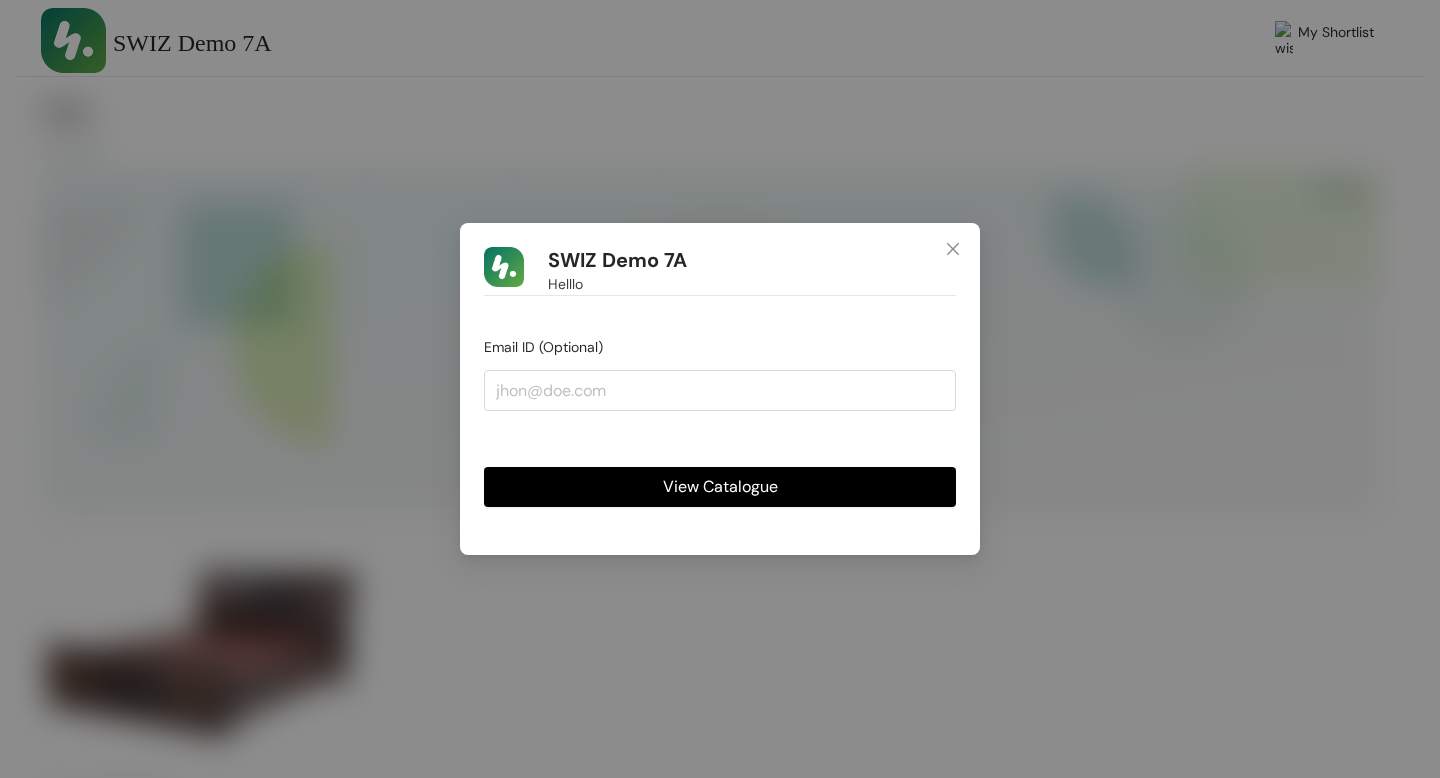 click on "View Catalogue" at bounding box center [720, 486] 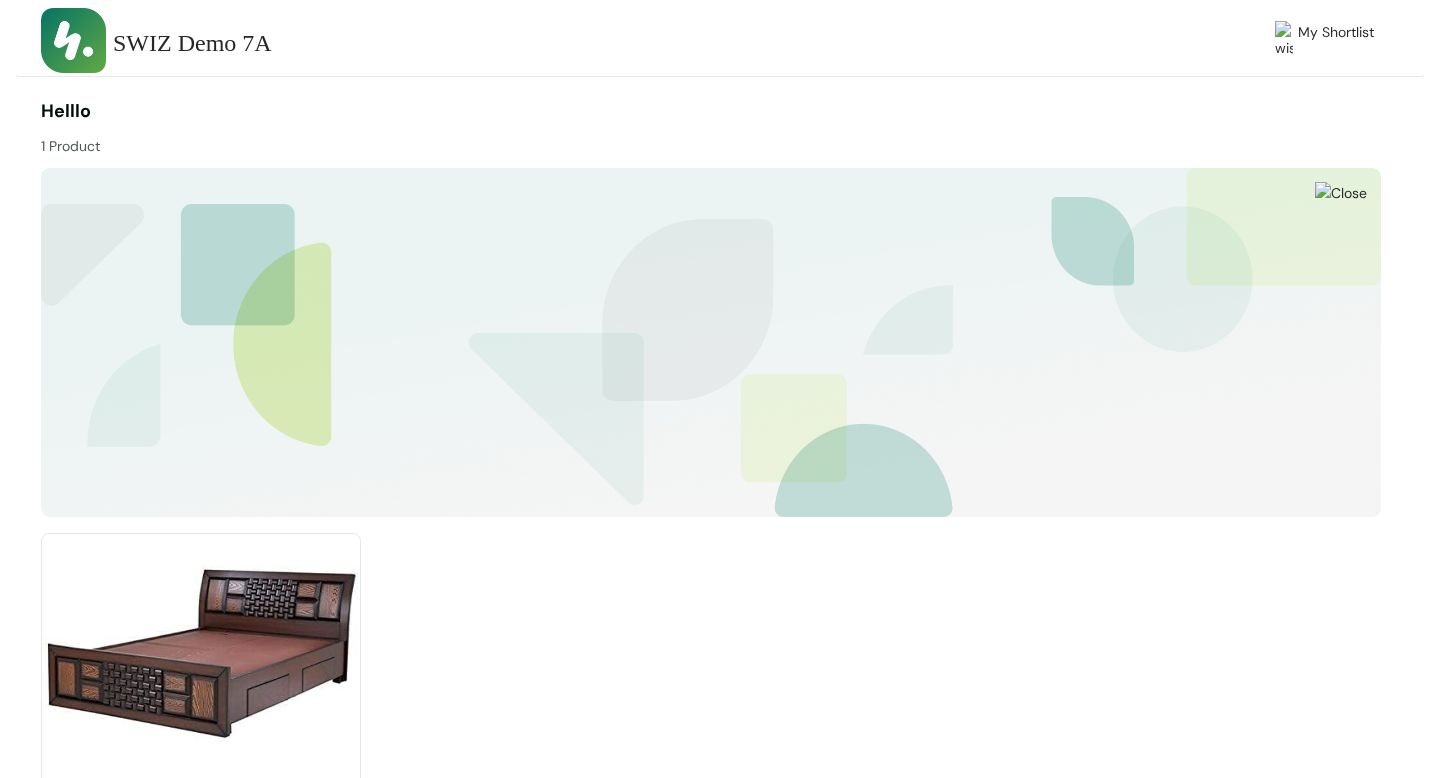 scroll, scrollTop: 127, scrollLeft: 0, axis: vertical 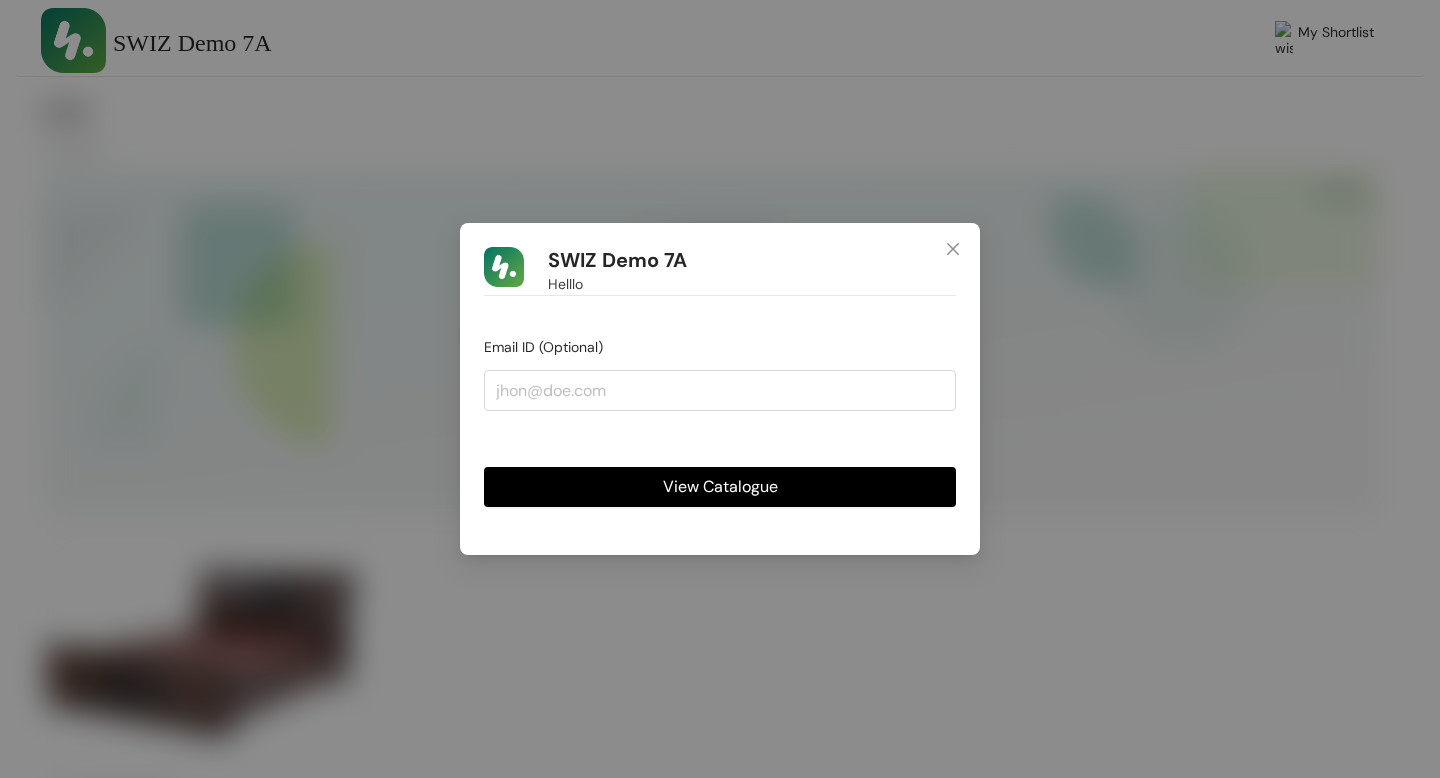 click on "View Catalogue" at bounding box center [720, 487] 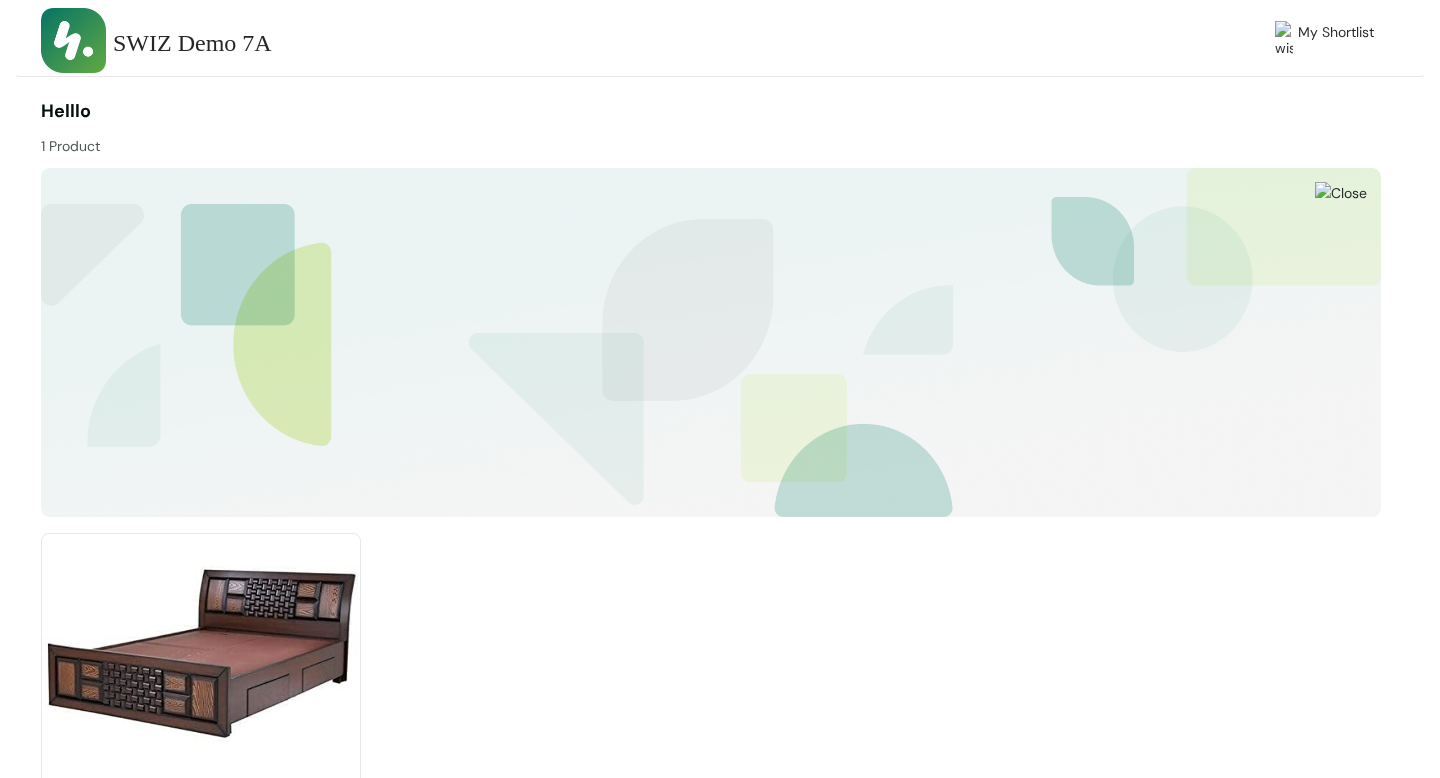 scroll, scrollTop: 127, scrollLeft: 0, axis: vertical 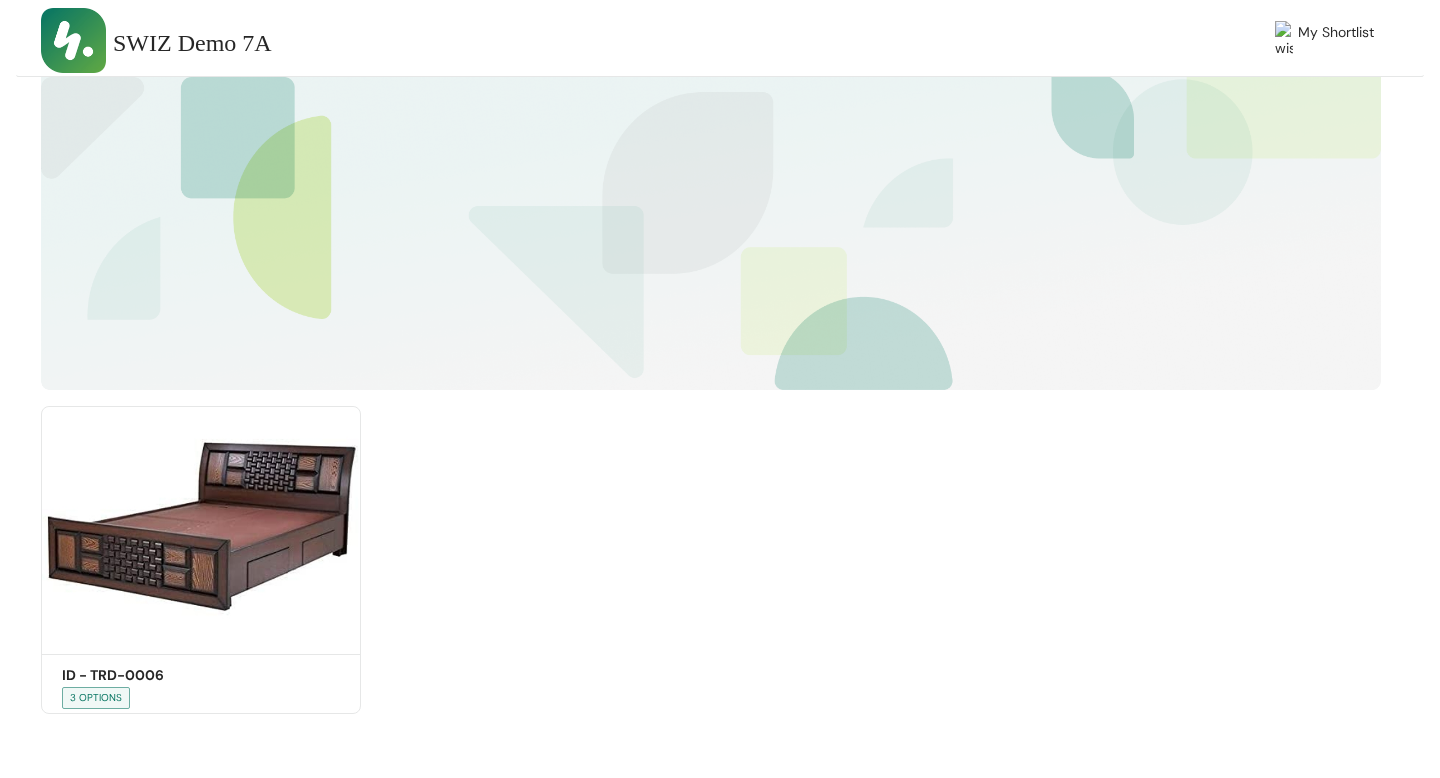 click on "Shortlist ID - TRD-0006 Get Quote 3 OPTIONS" at bounding box center (711, 552) 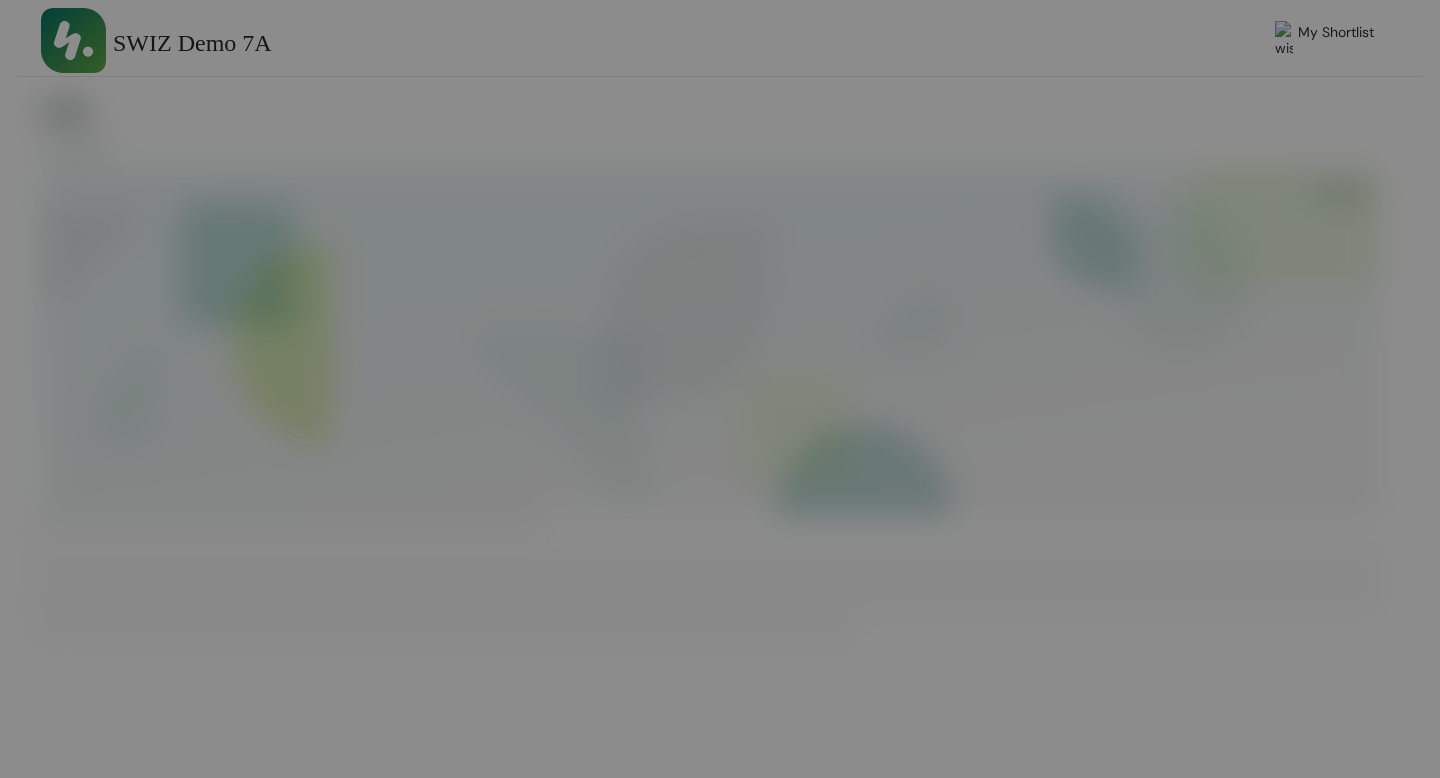scroll, scrollTop: 0, scrollLeft: 0, axis: both 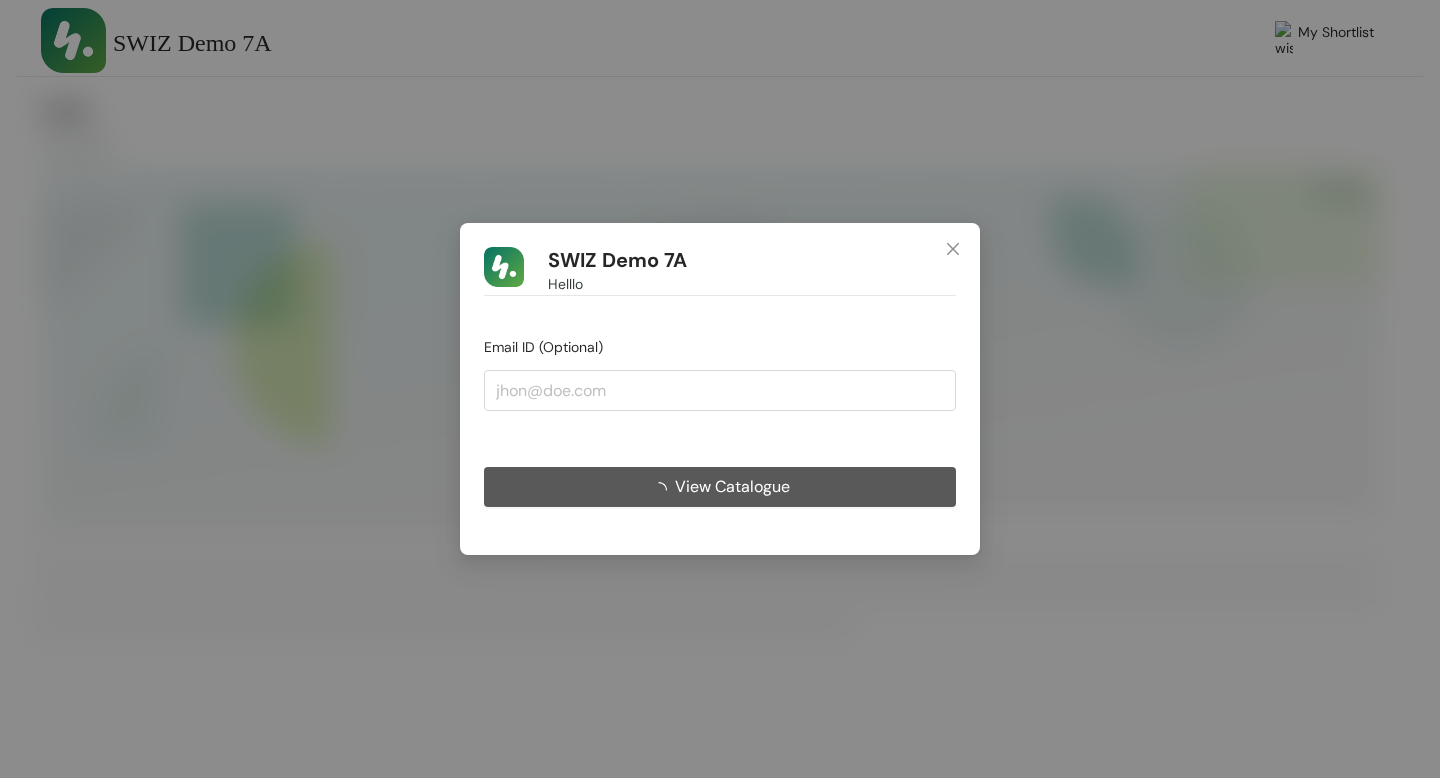 click on "View Catalogue" at bounding box center (732, 486) 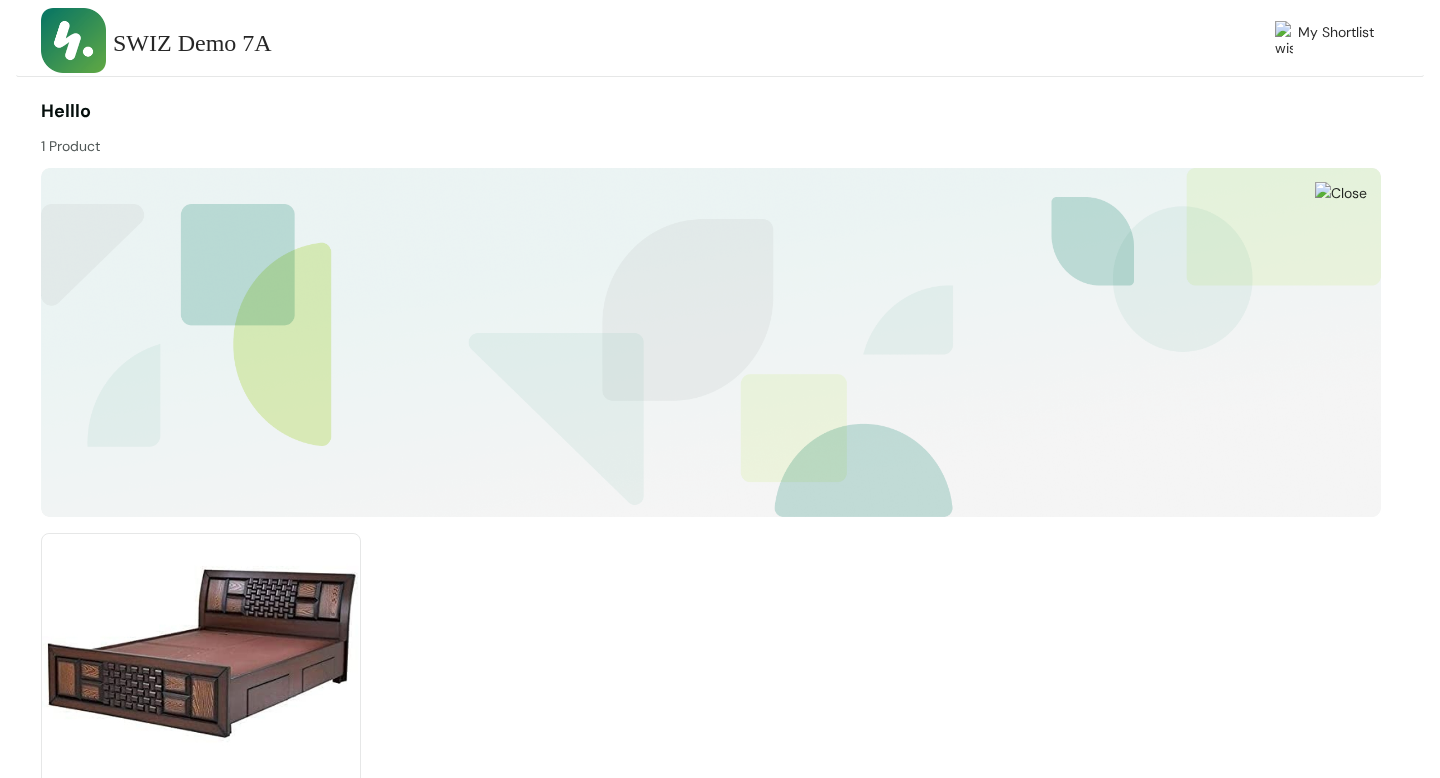 scroll, scrollTop: 127, scrollLeft: 0, axis: vertical 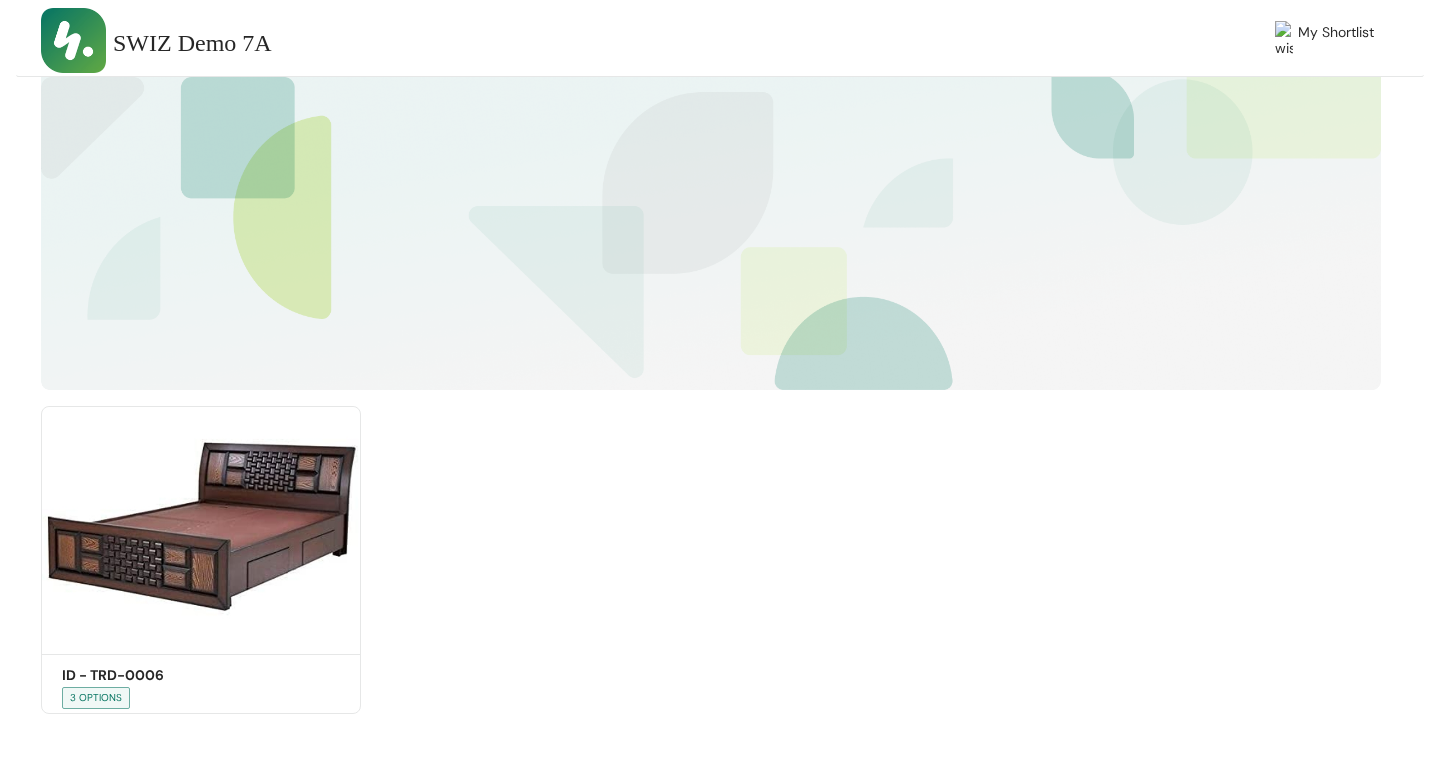 click on "Shortlist ID - TRD-0006 Get Quote 3 OPTIONS" at bounding box center [711, 552] 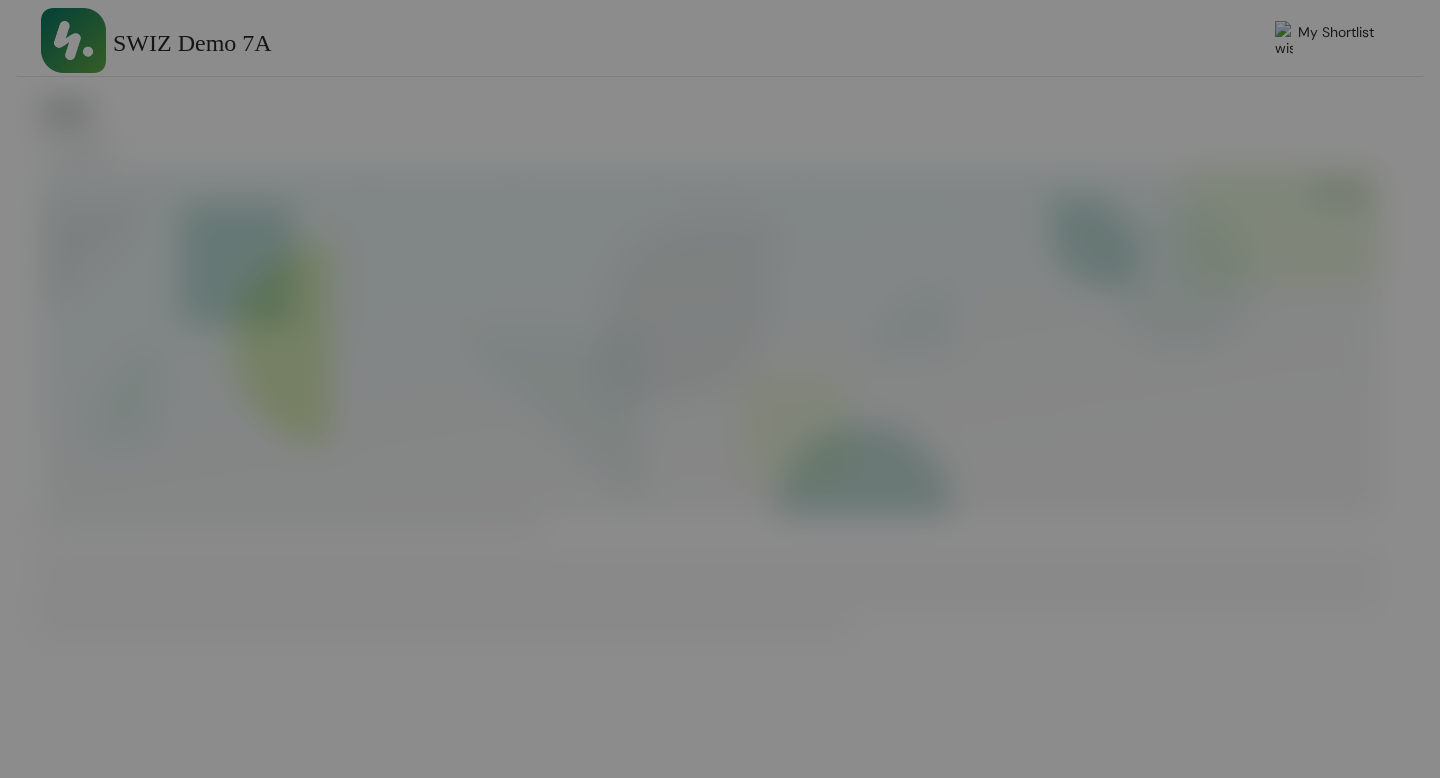 scroll, scrollTop: 0, scrollLeft: 0, axis: both 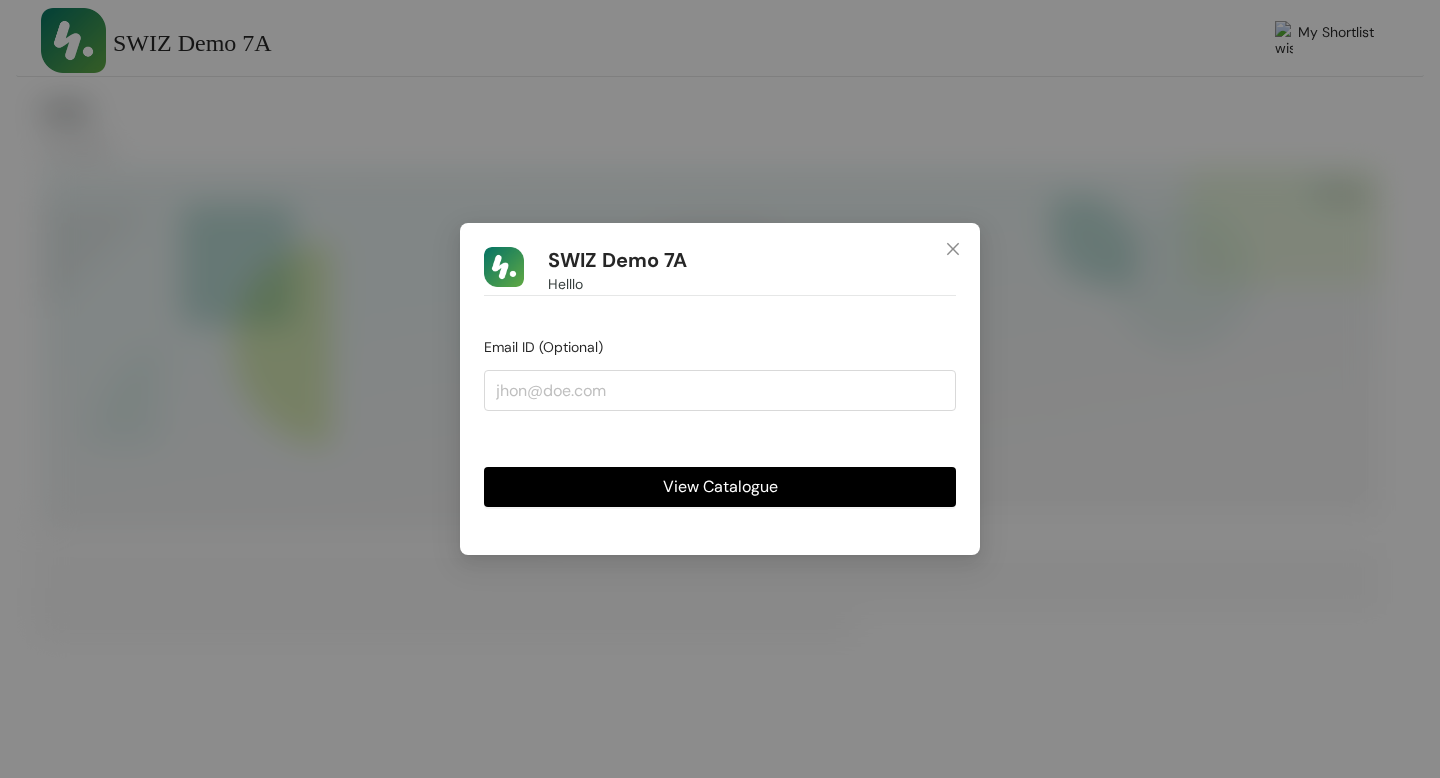click on "View Catalogue" at bounding box center (720, 487) 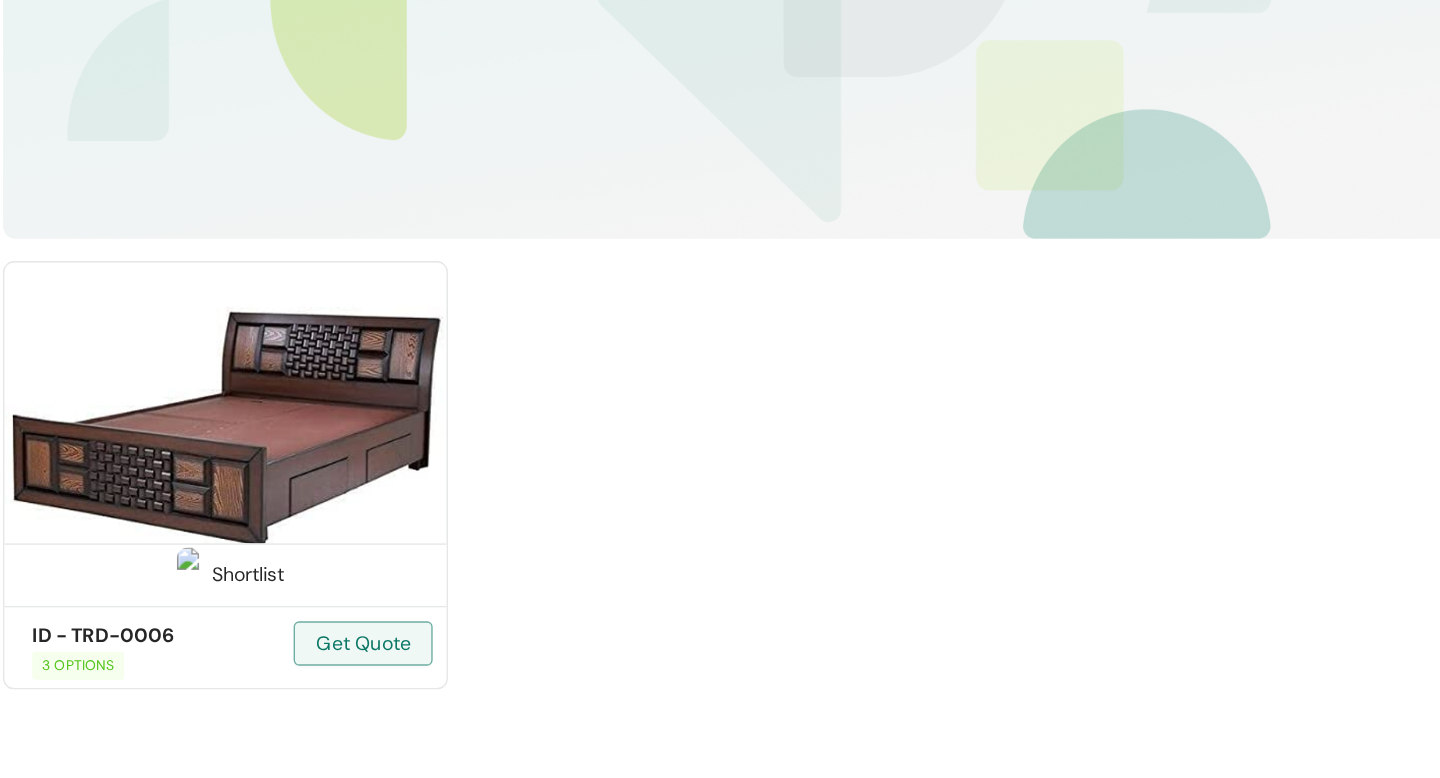 scroll, scrollTop: 127, scrollLeft: 0, axis: vertical 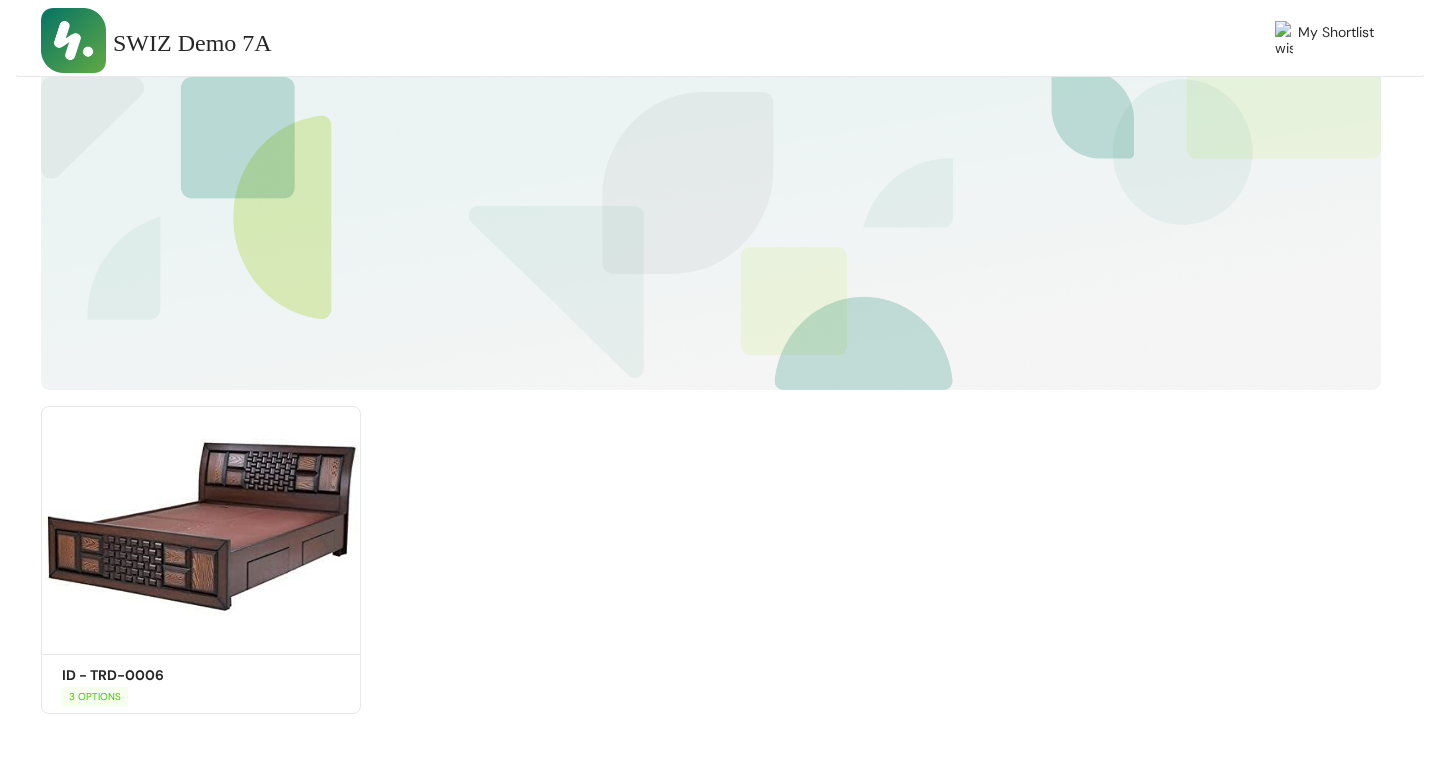 click on "Shortlist ID - TRD-0006 Get Quote 3 OPTIONS" at bounding box center [711, 552] 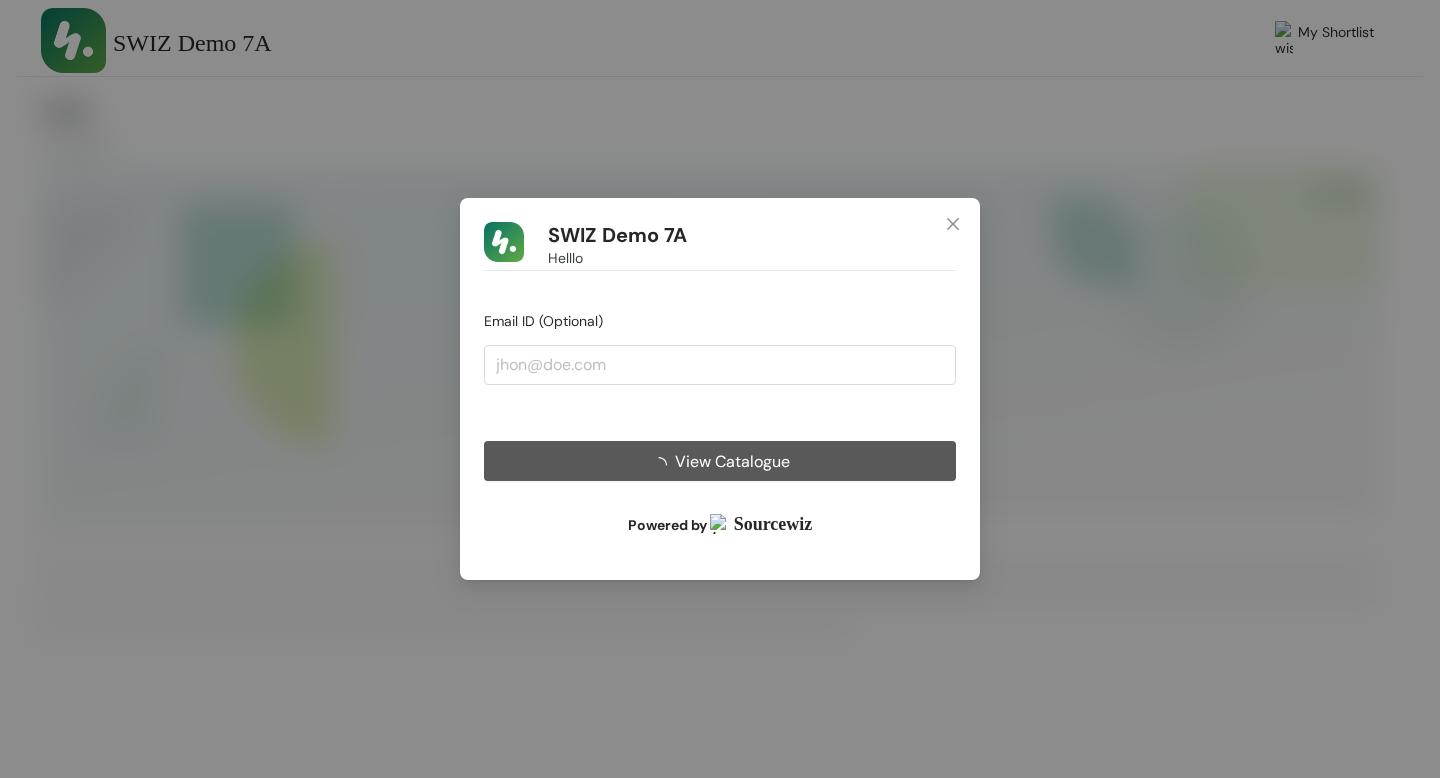 scroll, scrollTop: 0, scrollLeft: 0, axis: both 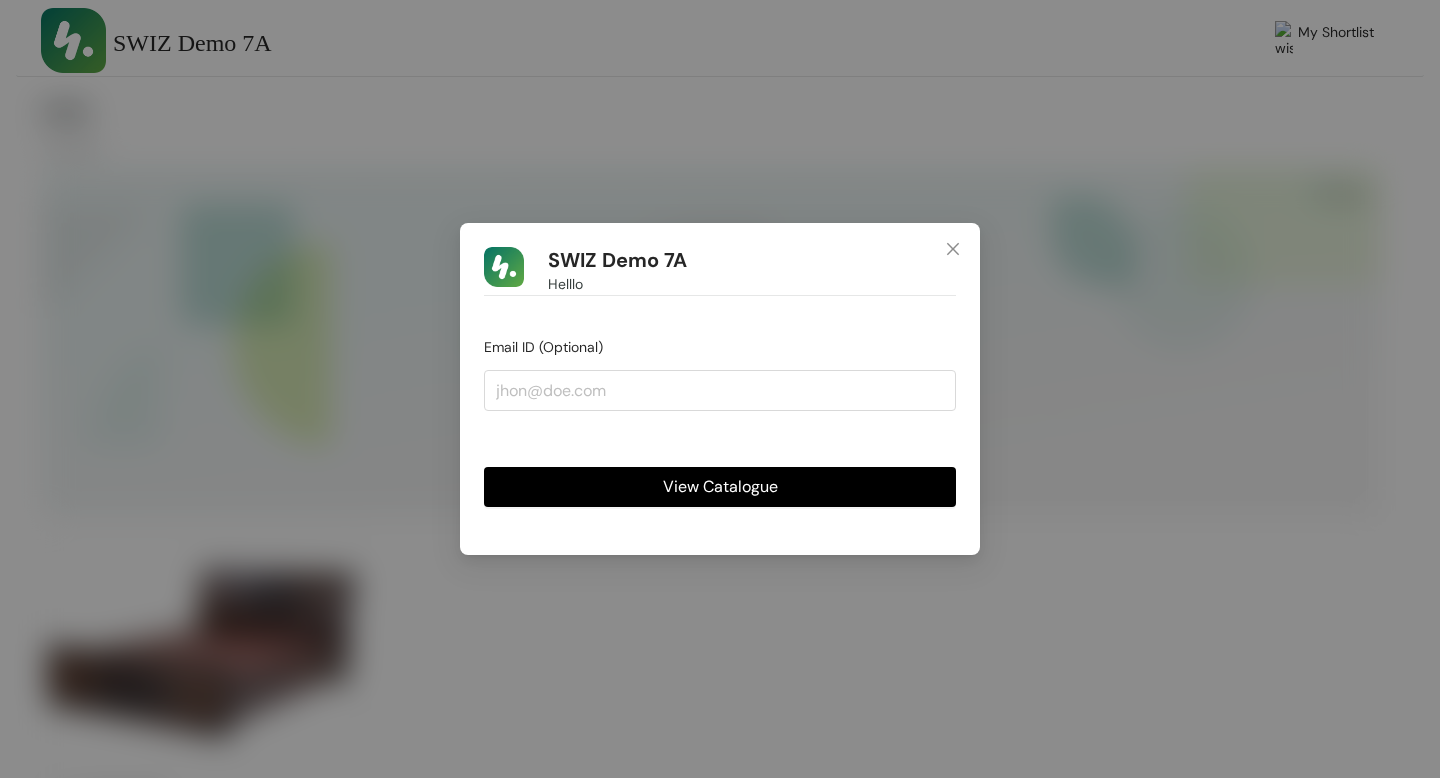 click on "View Catalogue" at bounding box center [720, 486] 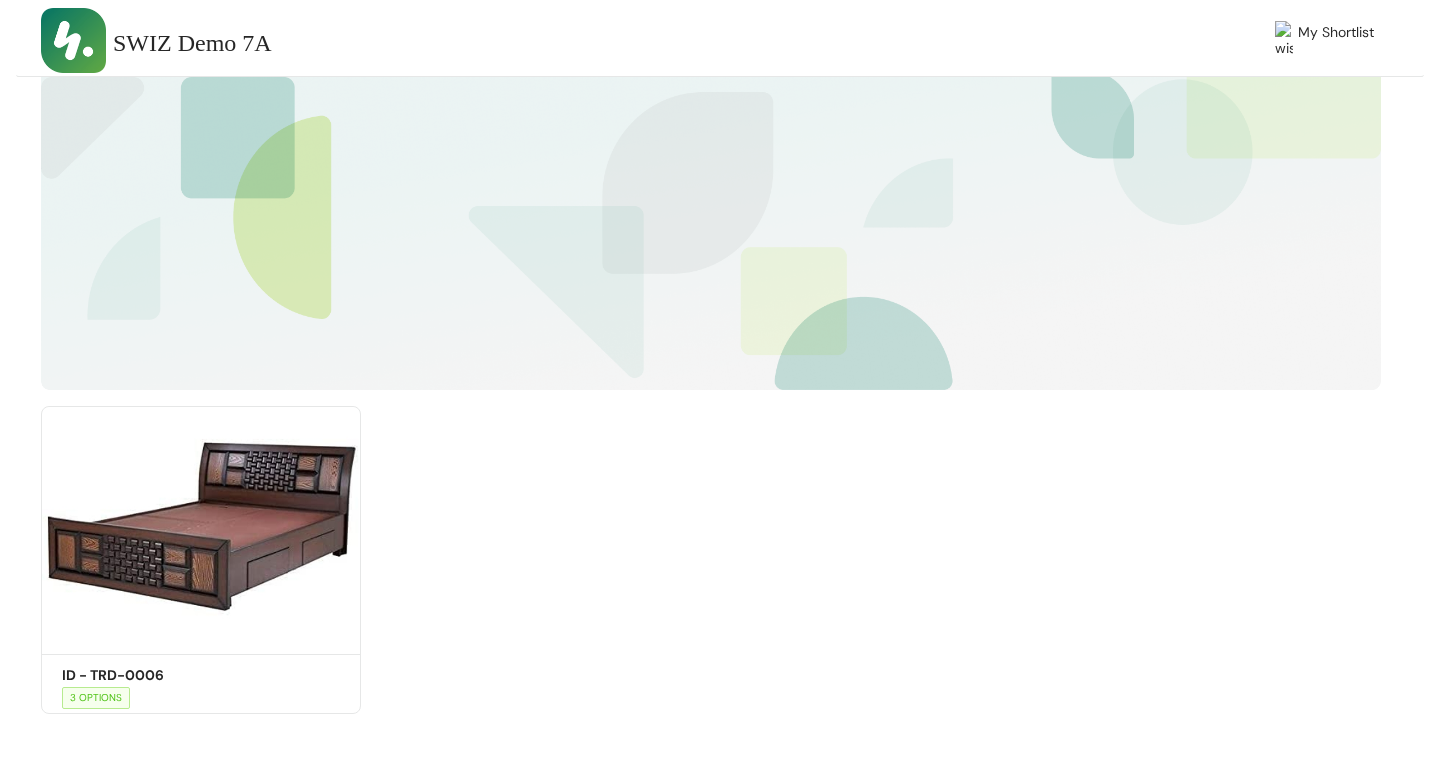 scroll, scrollTop: 0, scrollLeft: 0, axis: both 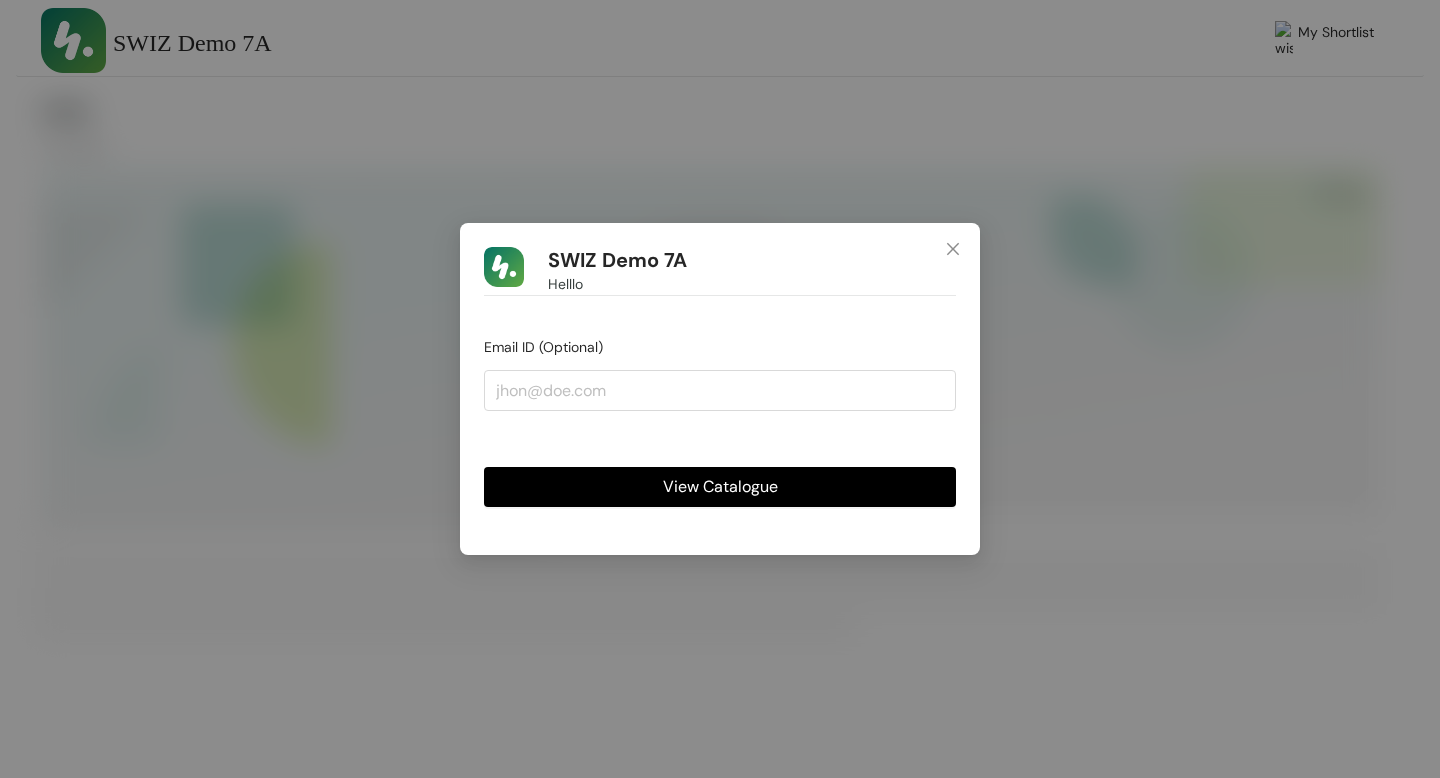 click on "View Catalogue" at bounding box center (720, 486) 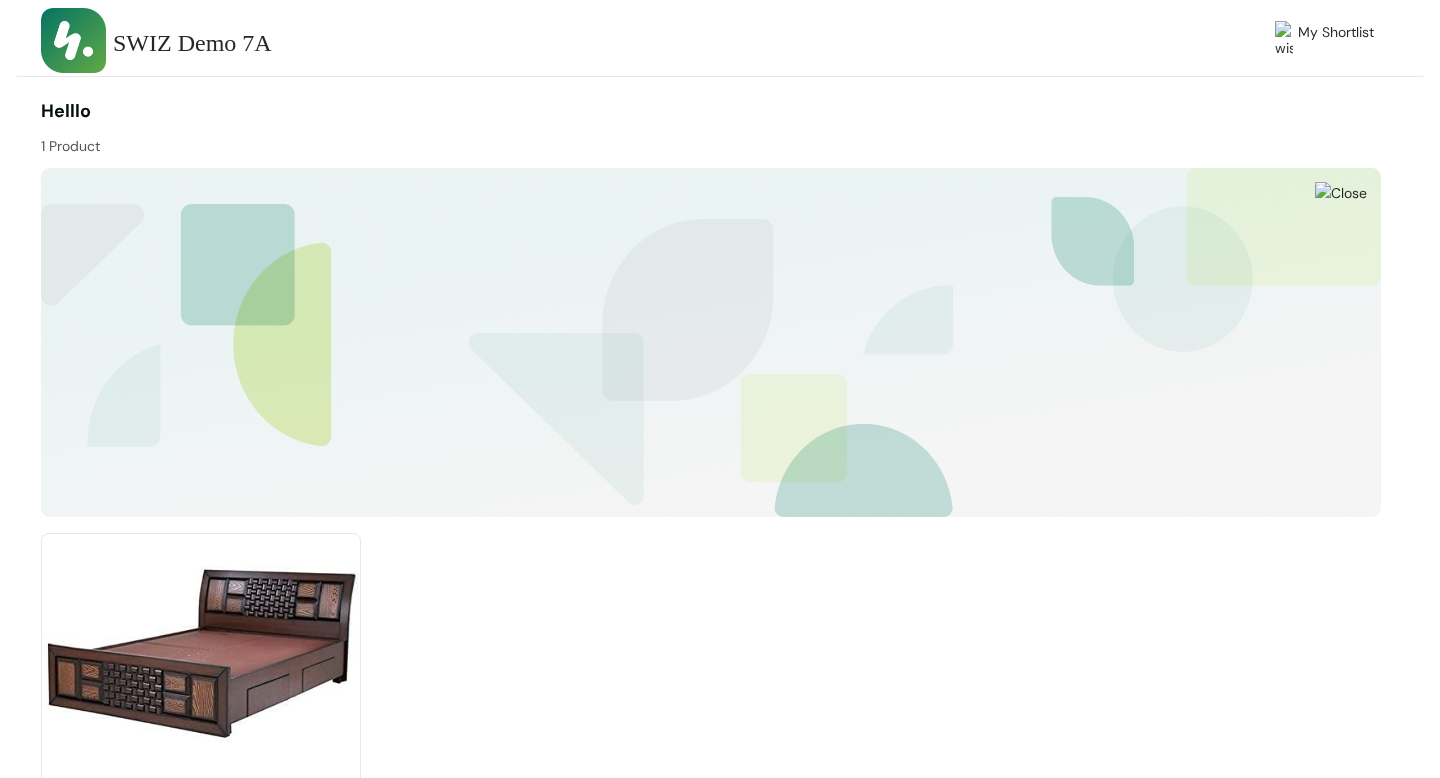 scroll, scrollTop: 127, scrollLeft: 0, axis: vertical 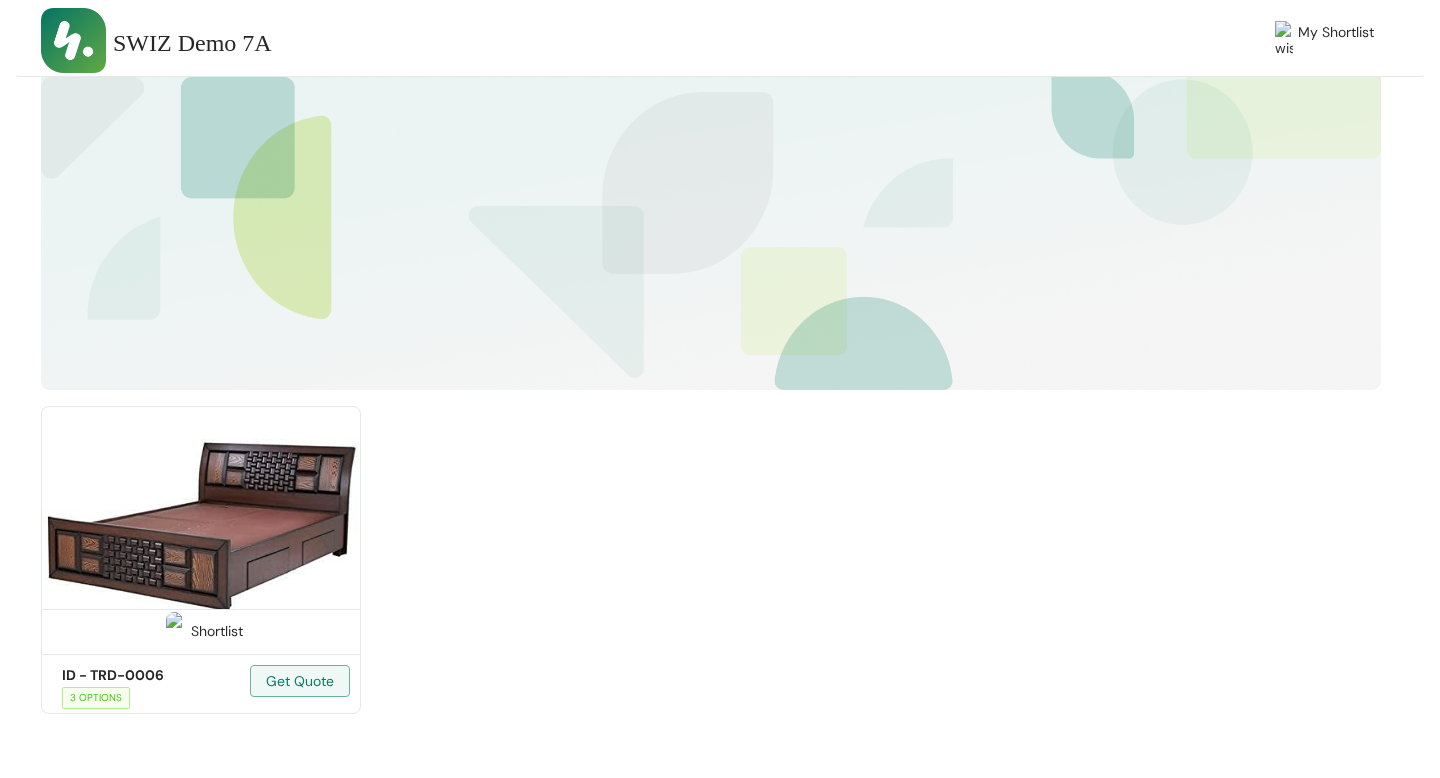 click at bounding box center [201, 527] 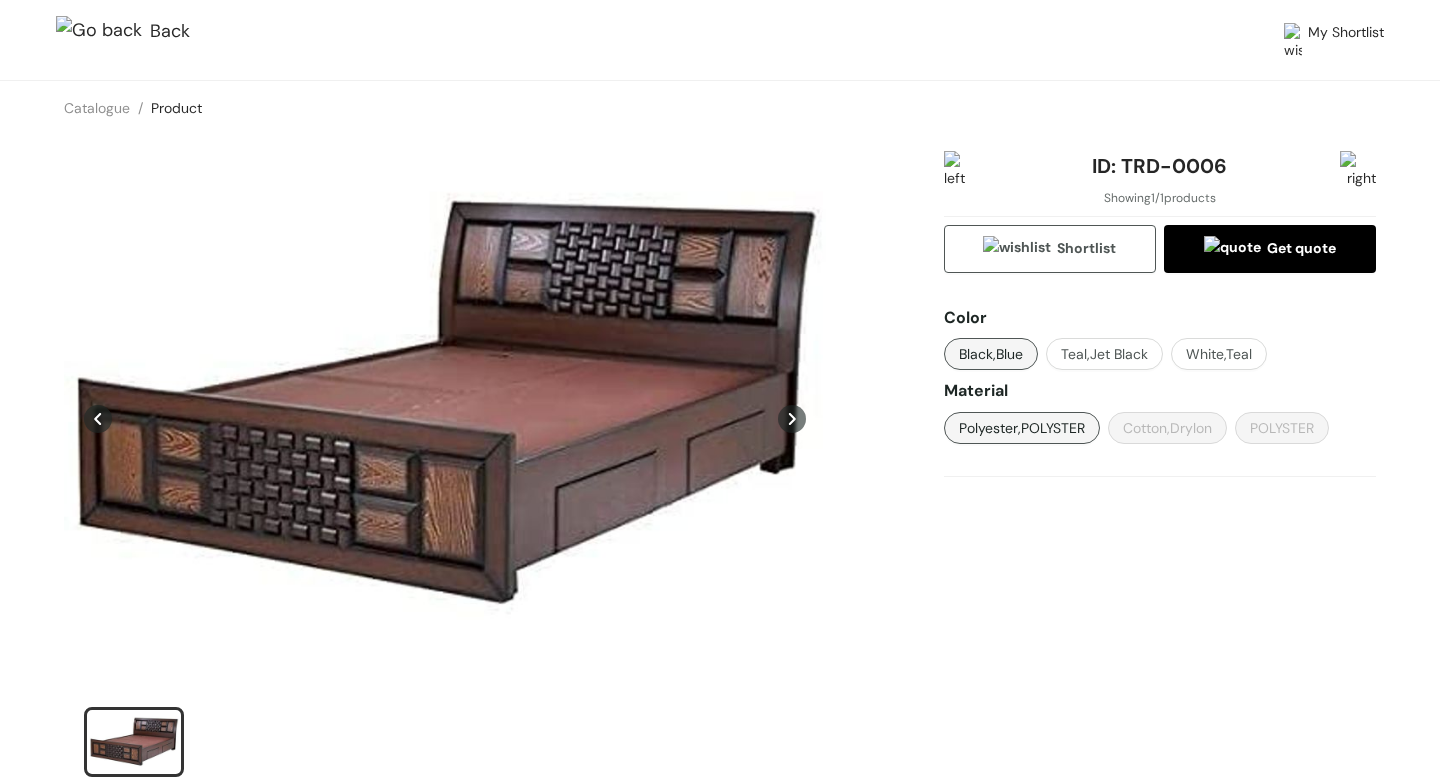 click at bounding box center (103, 32) 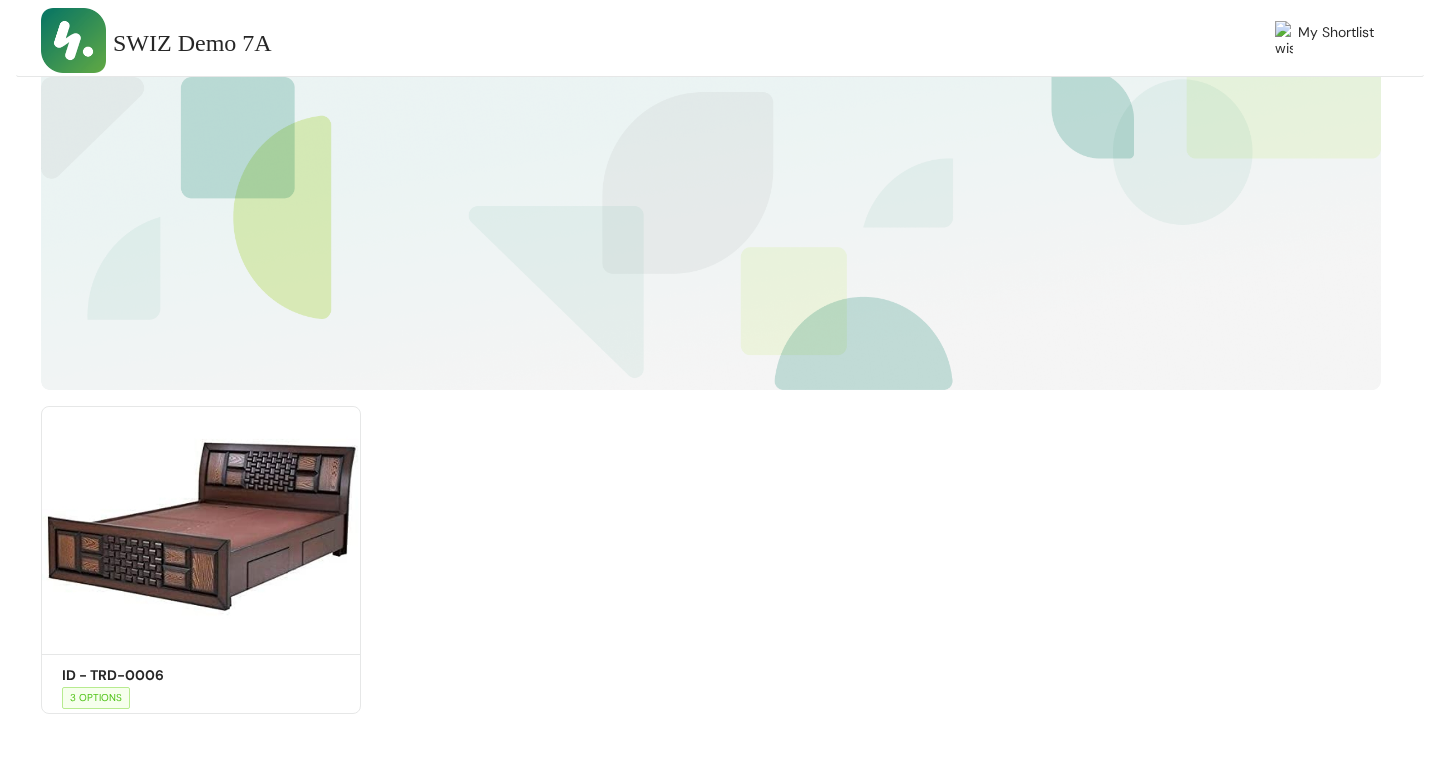 scroll, scrollTop: 0, scrollLeft: 0, axis: both 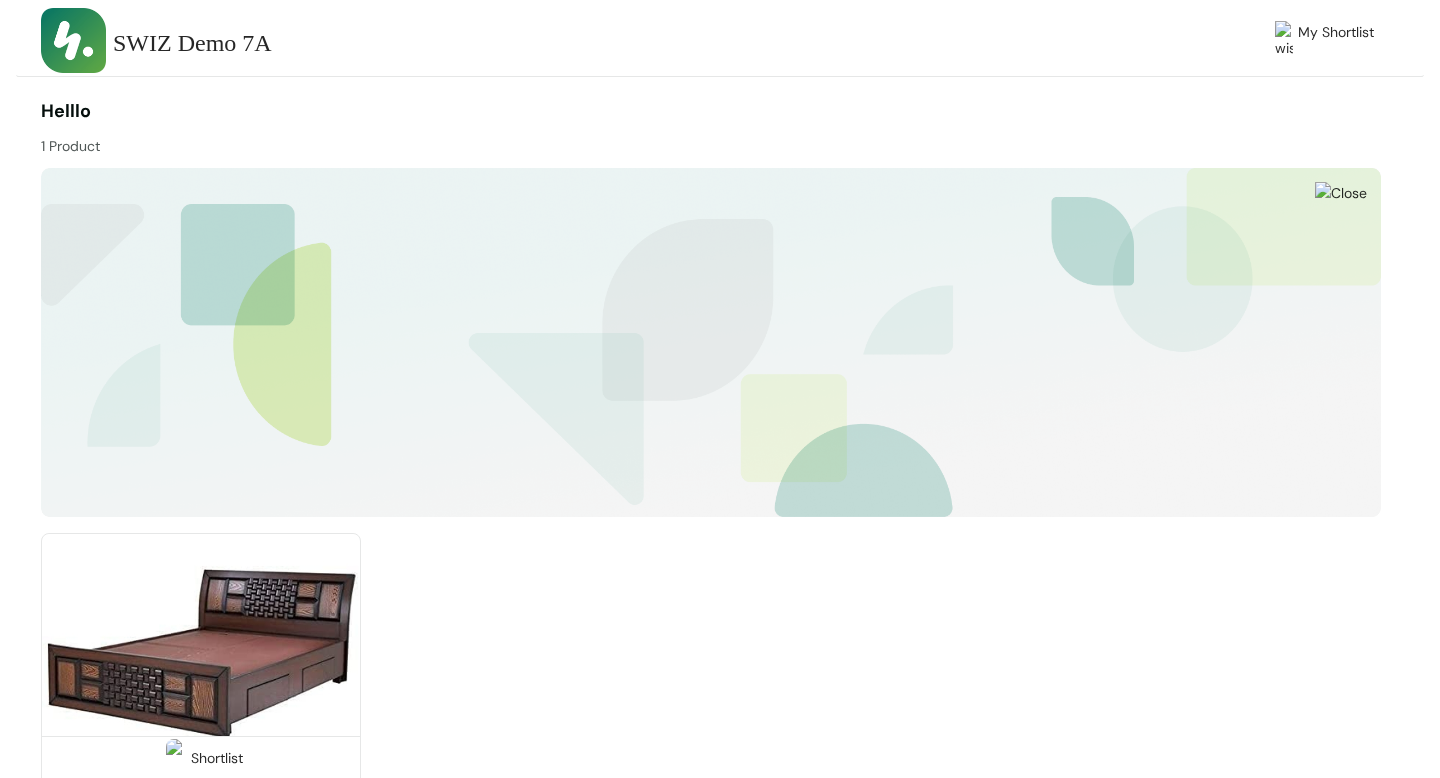 click at bounding box center [201, 654] 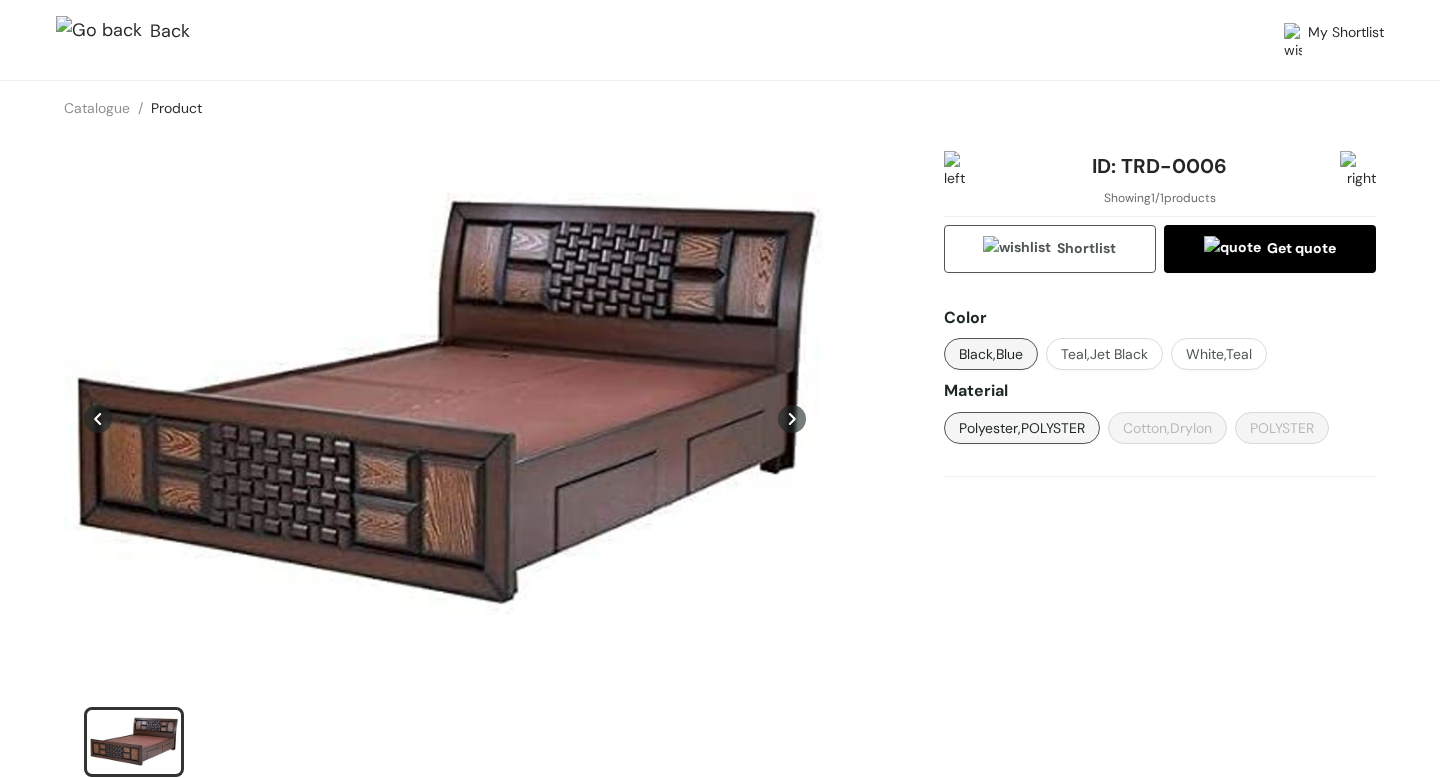 click on "Back" at bounding box center (637, 40) 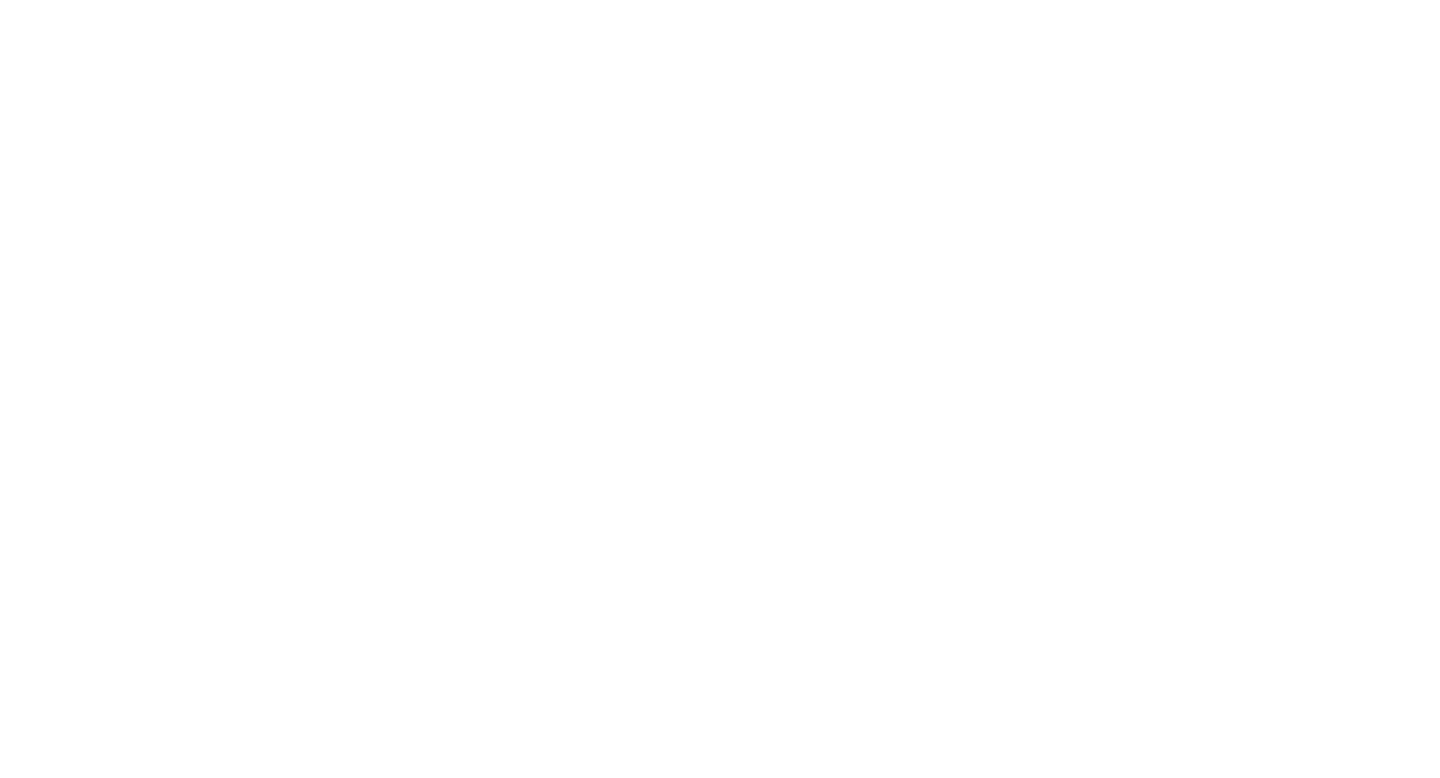 scroll, scrollTop: 0, scrollLeft: 0, axis: both 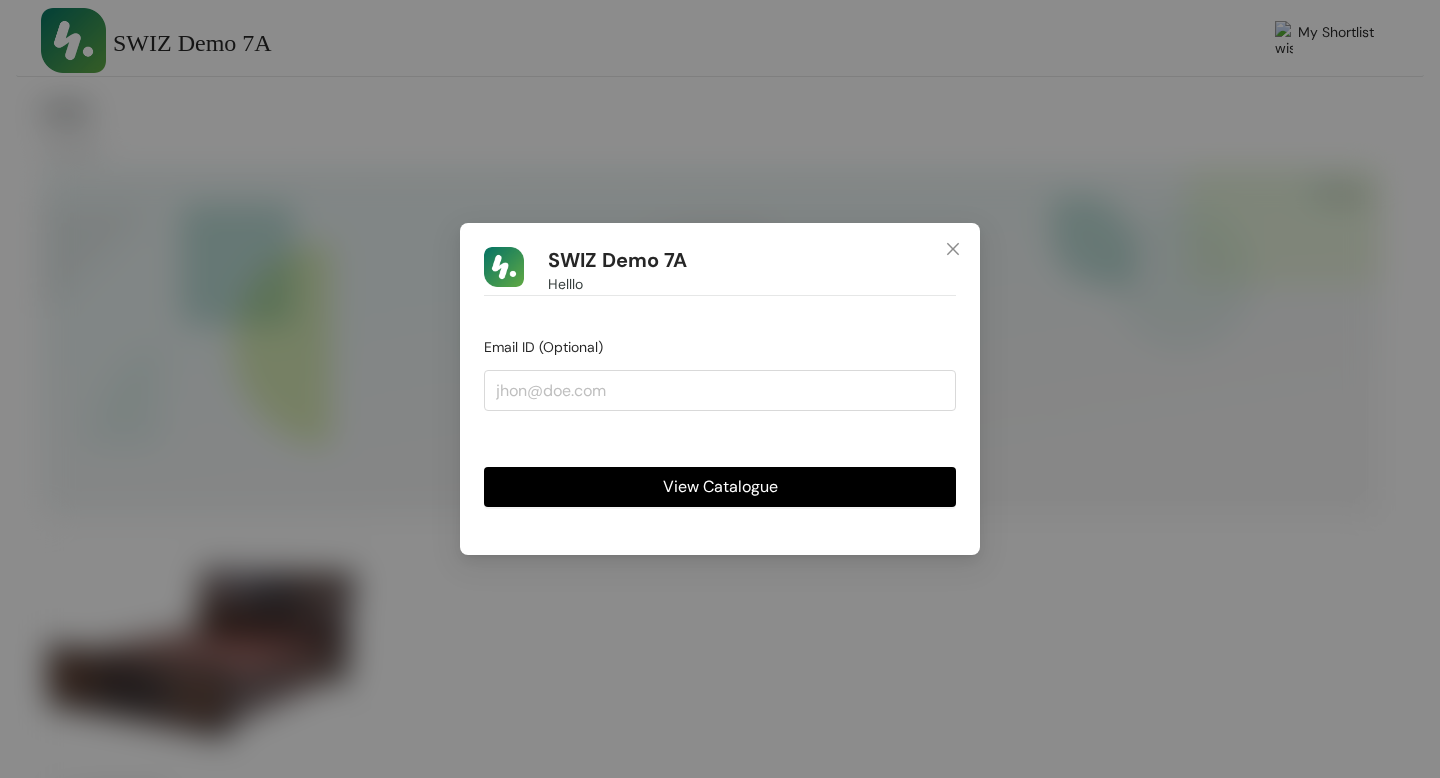 click on "View Catalogue" at bounding box center (720, 487) 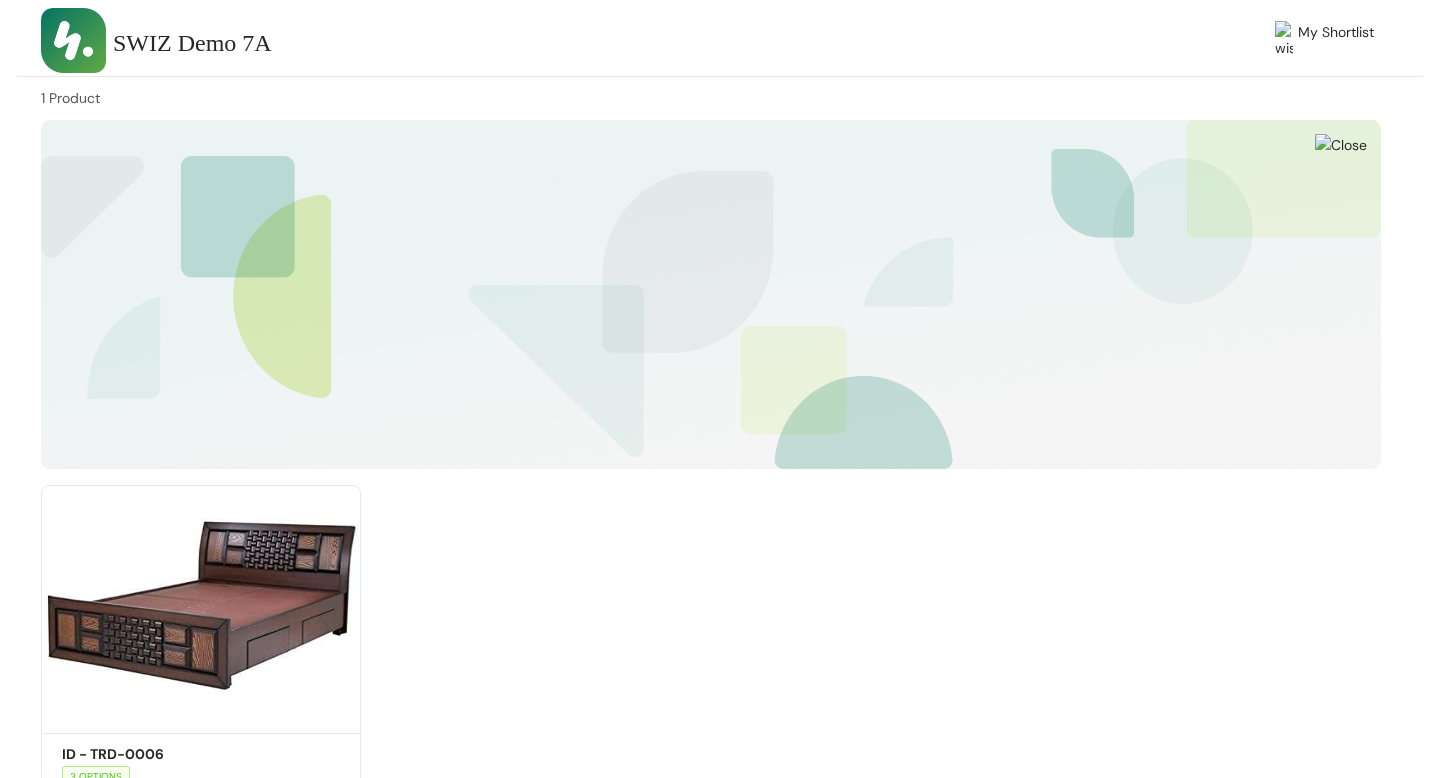 scroll, scrollTop: 51, scrollLeft: 0, axis: vertical 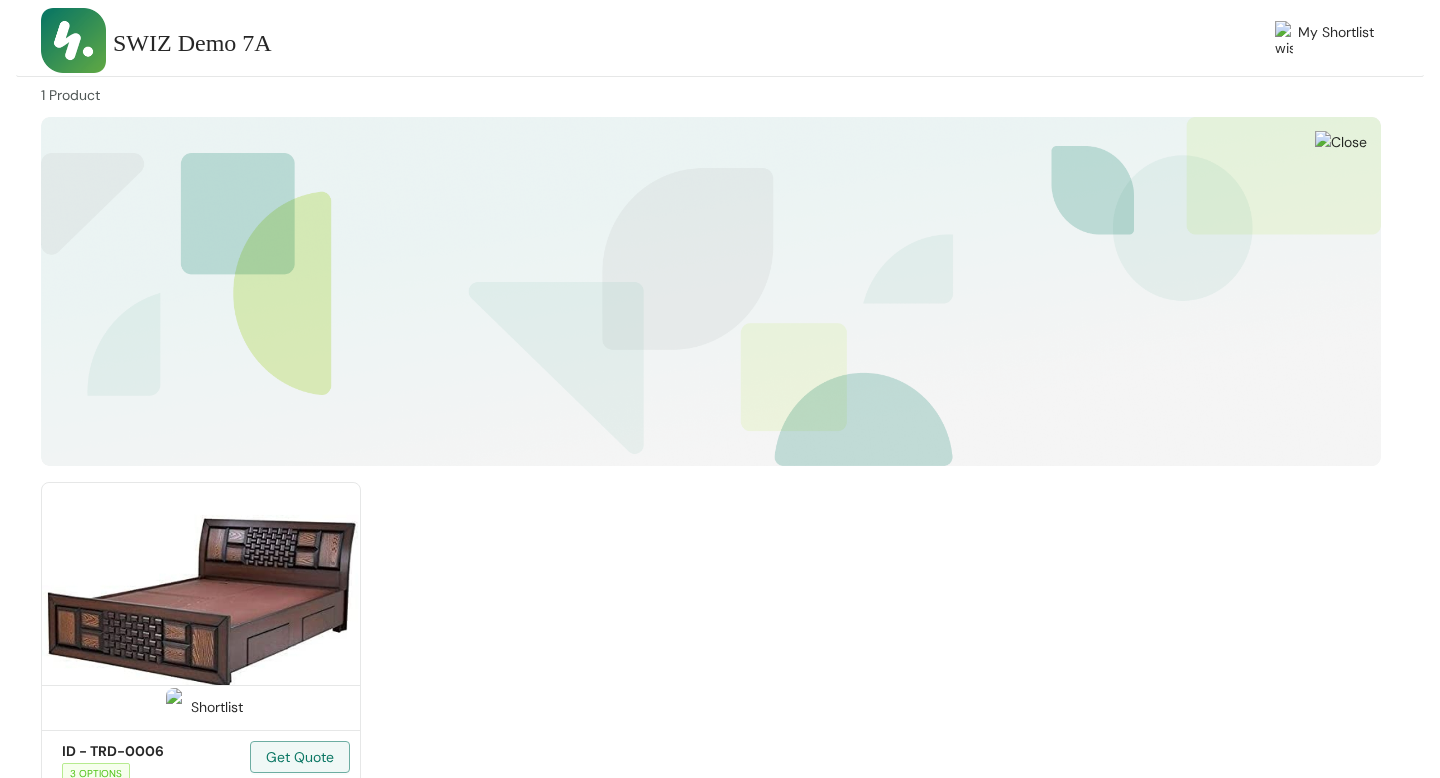 click at bounding box center [201, 603] 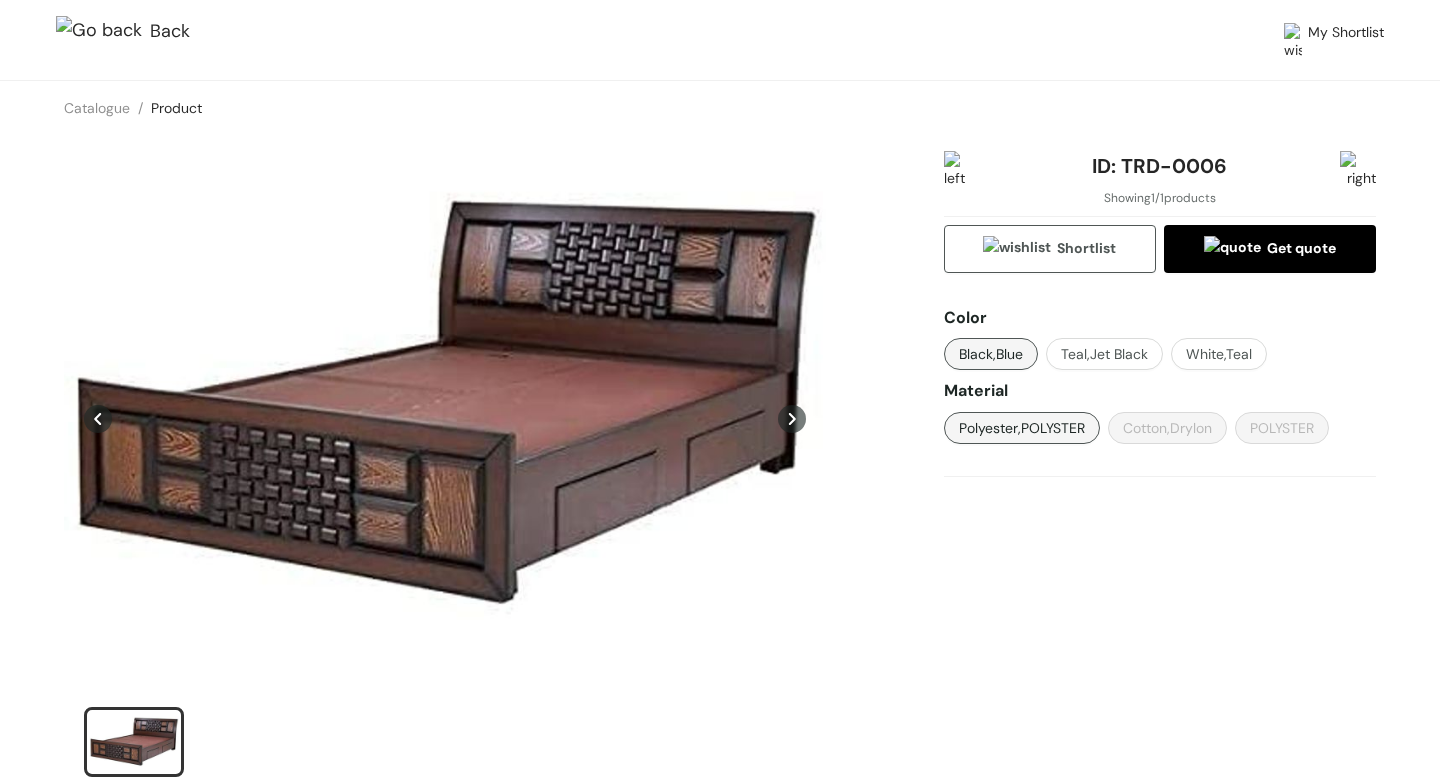 click at bounding box center (103, 32) 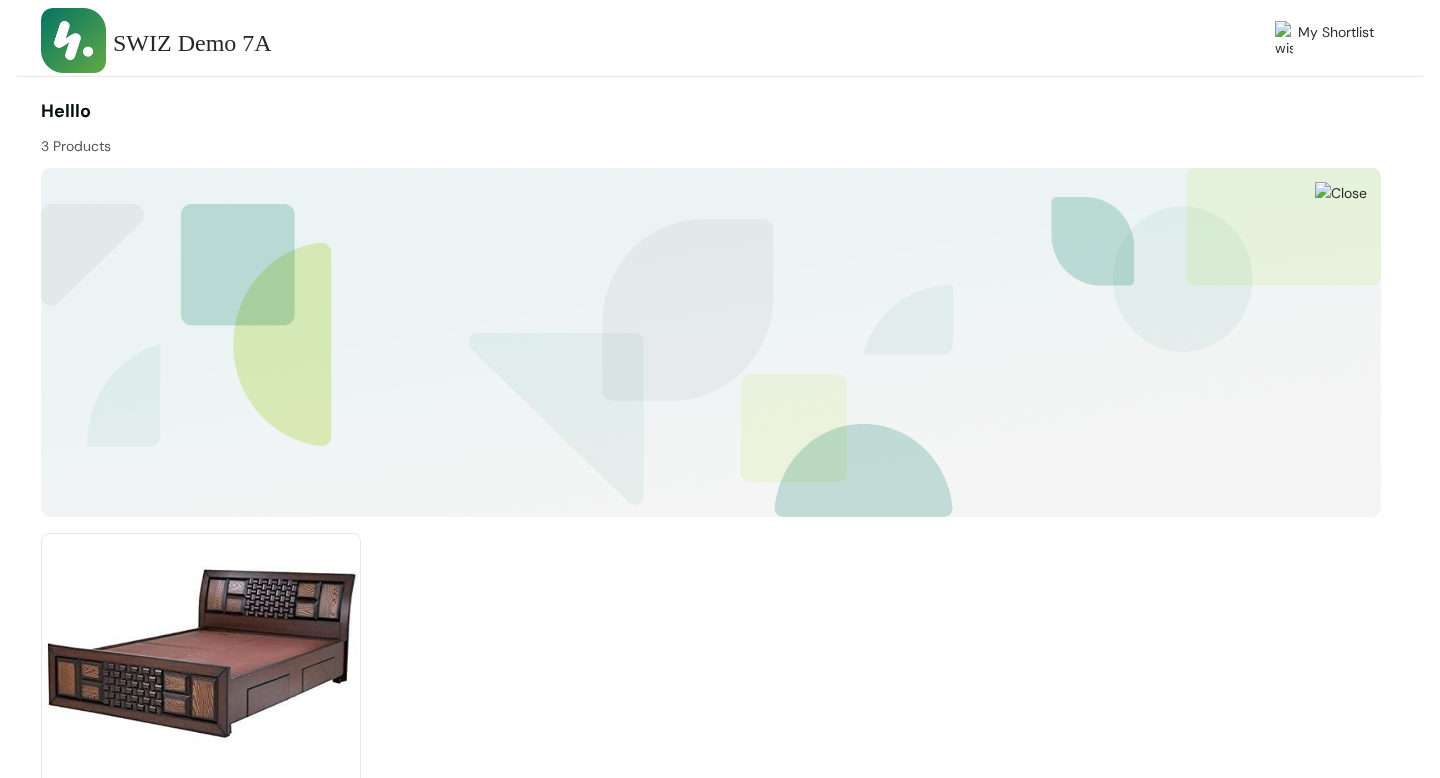 scroll, scrollTop: 127, scrollLeft: 0, axis: vertical 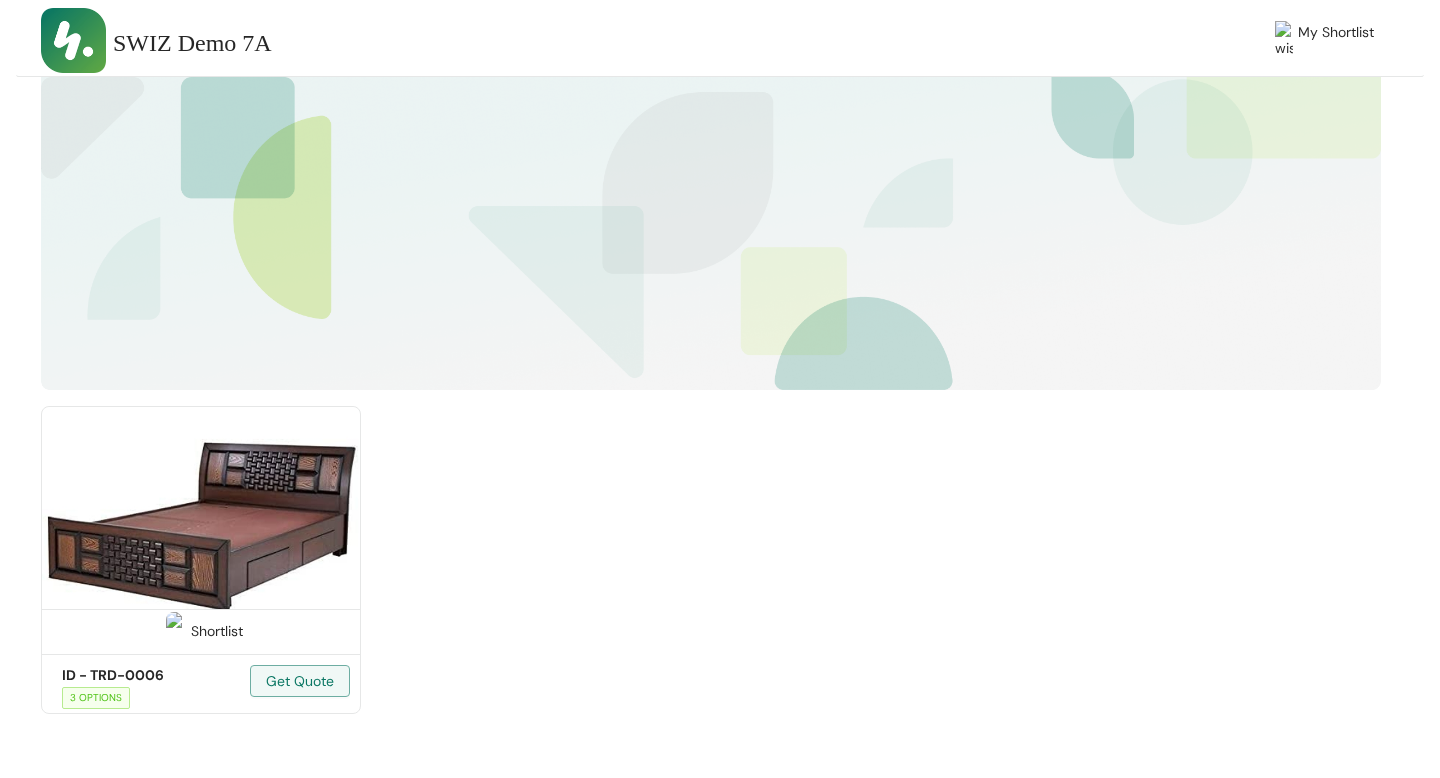 click at bounding box center (201, 527) 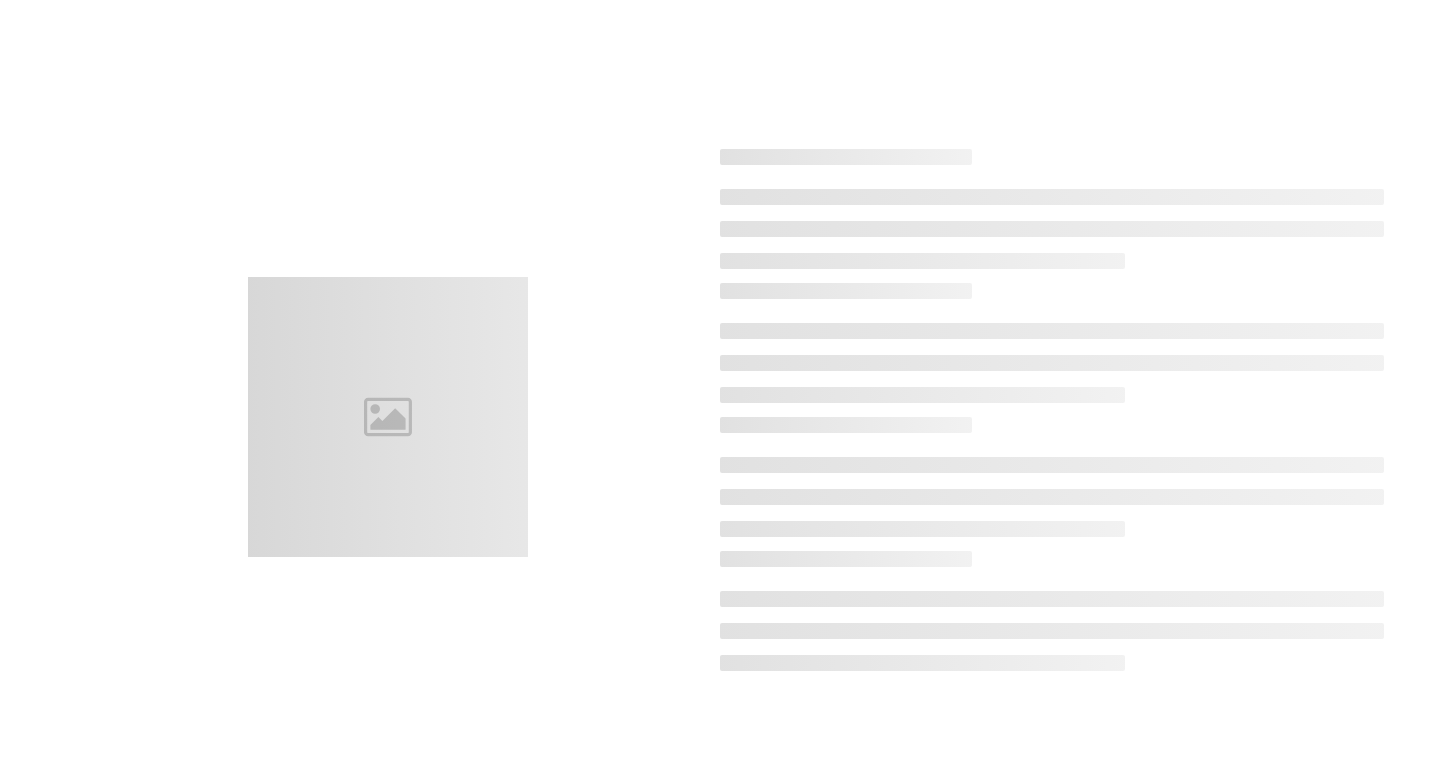 scroll, scrollTop: 0, scrollLeft: 0, axis: both 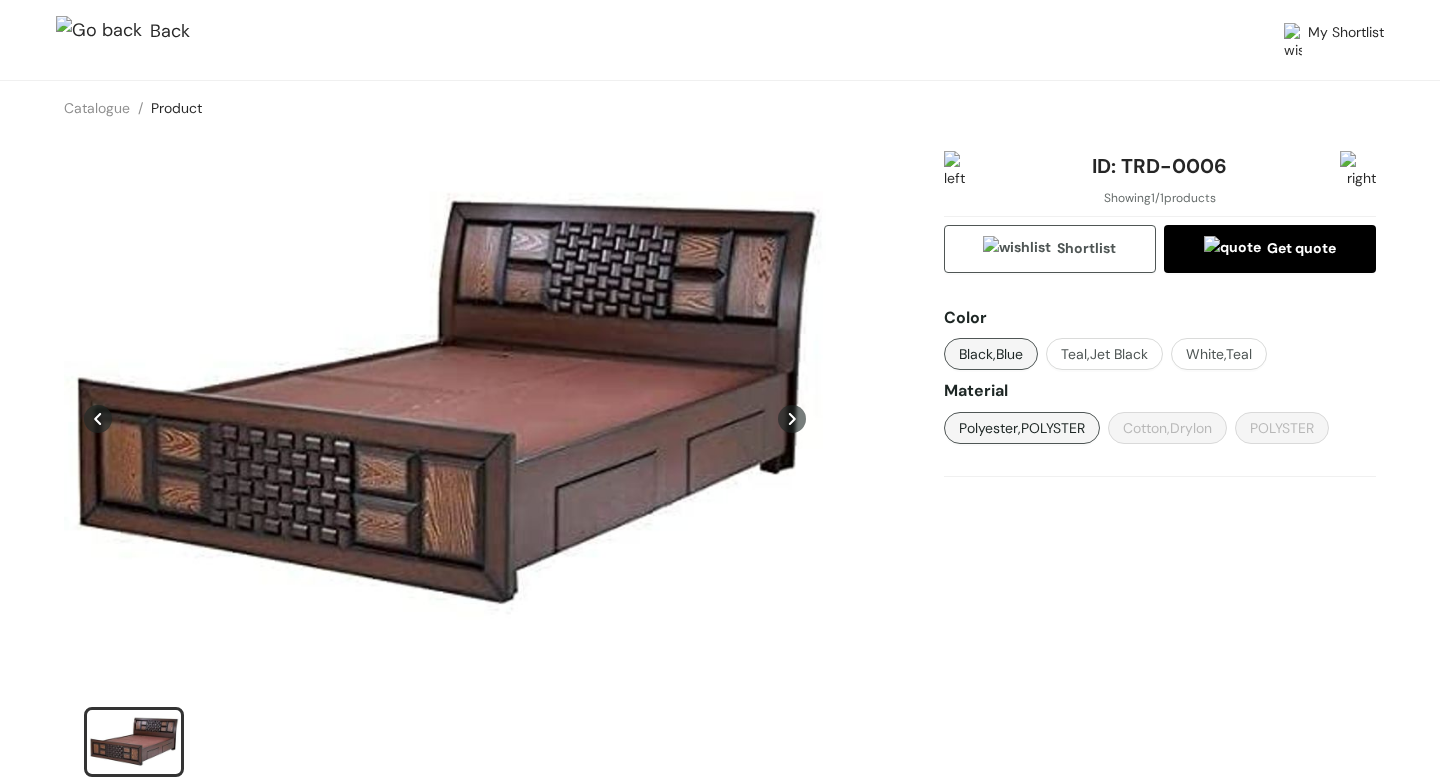 click at bounding box center (103, 32) 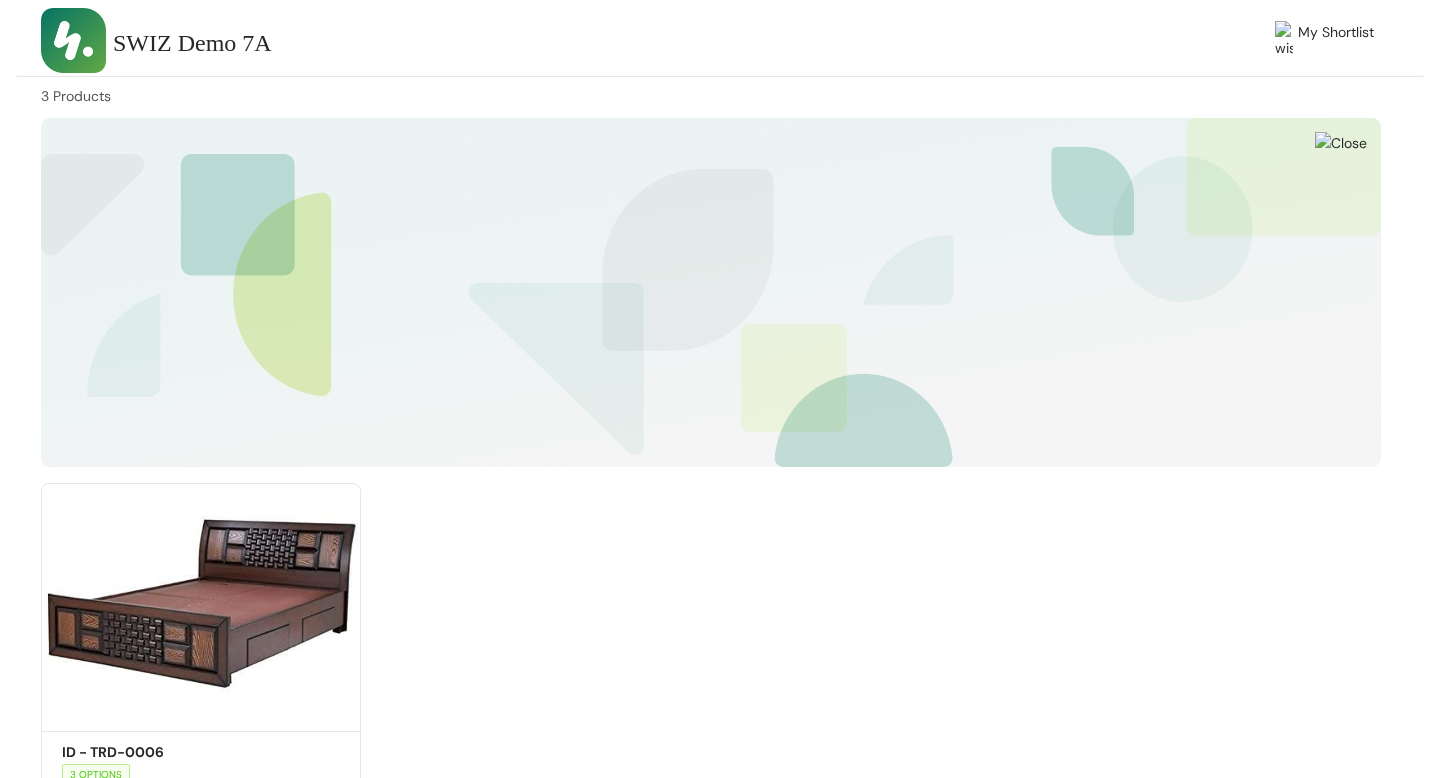 scroll, scrollTop: 127, scrollLeft: 0, axis: vertical 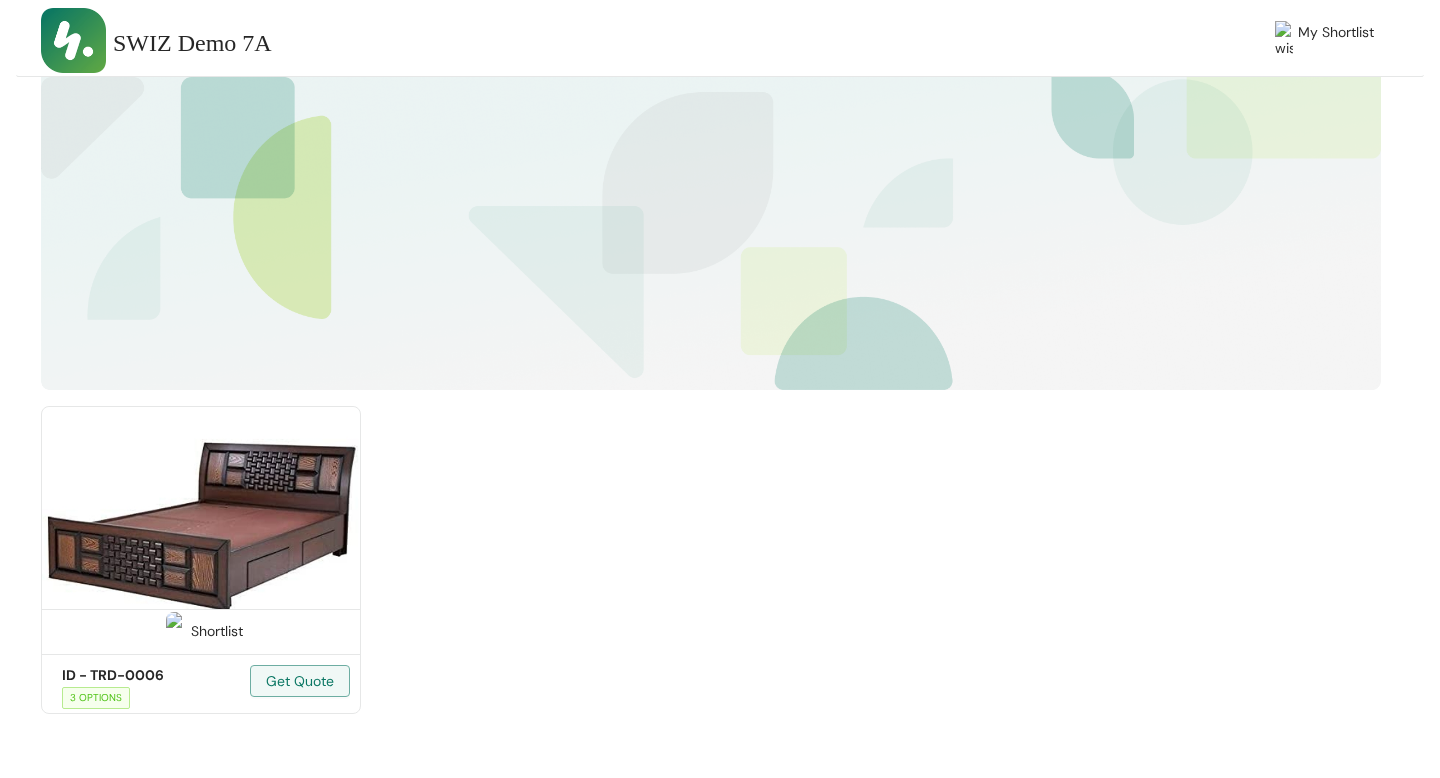 click at bounding box center [201, 527] 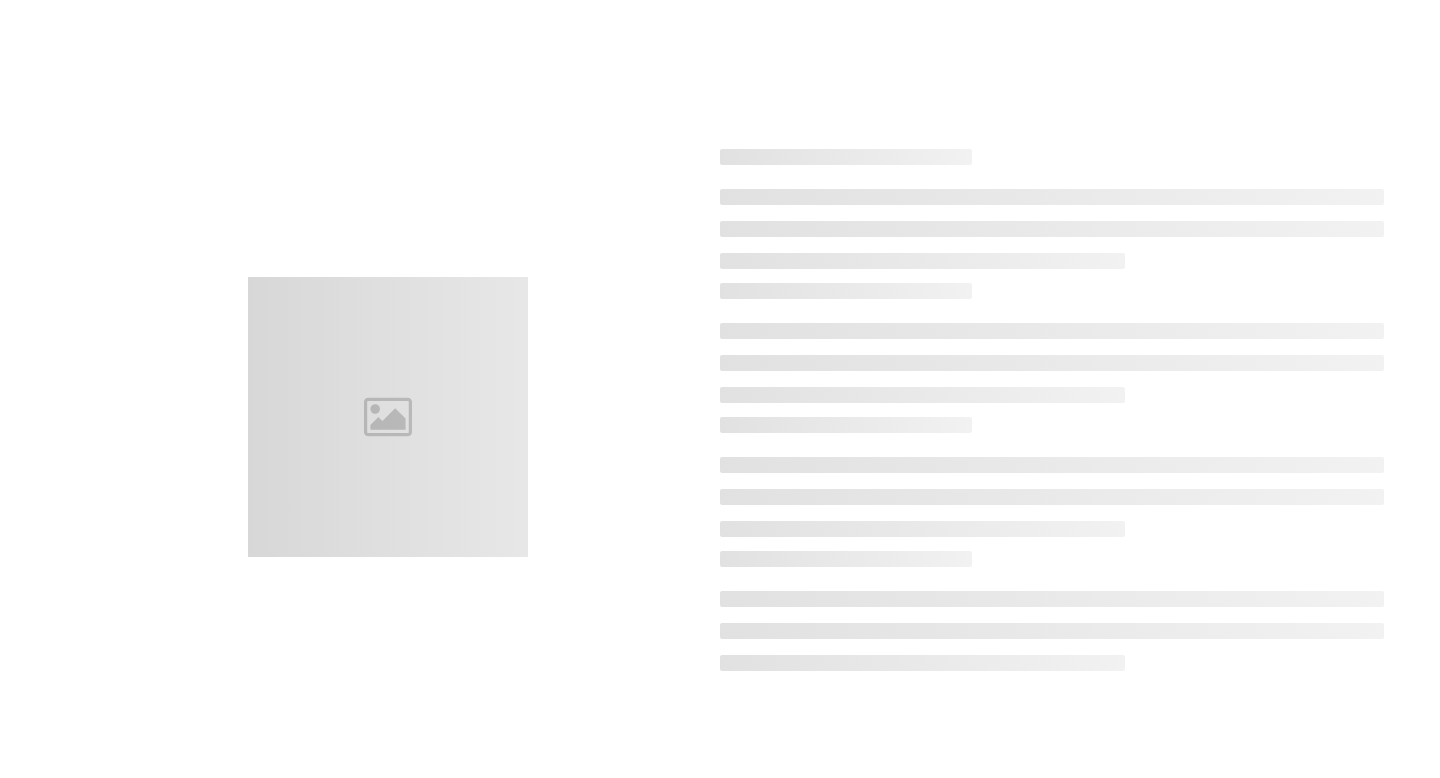 scroll, scrollTop: 0, scrollLeft: 0, axis: both 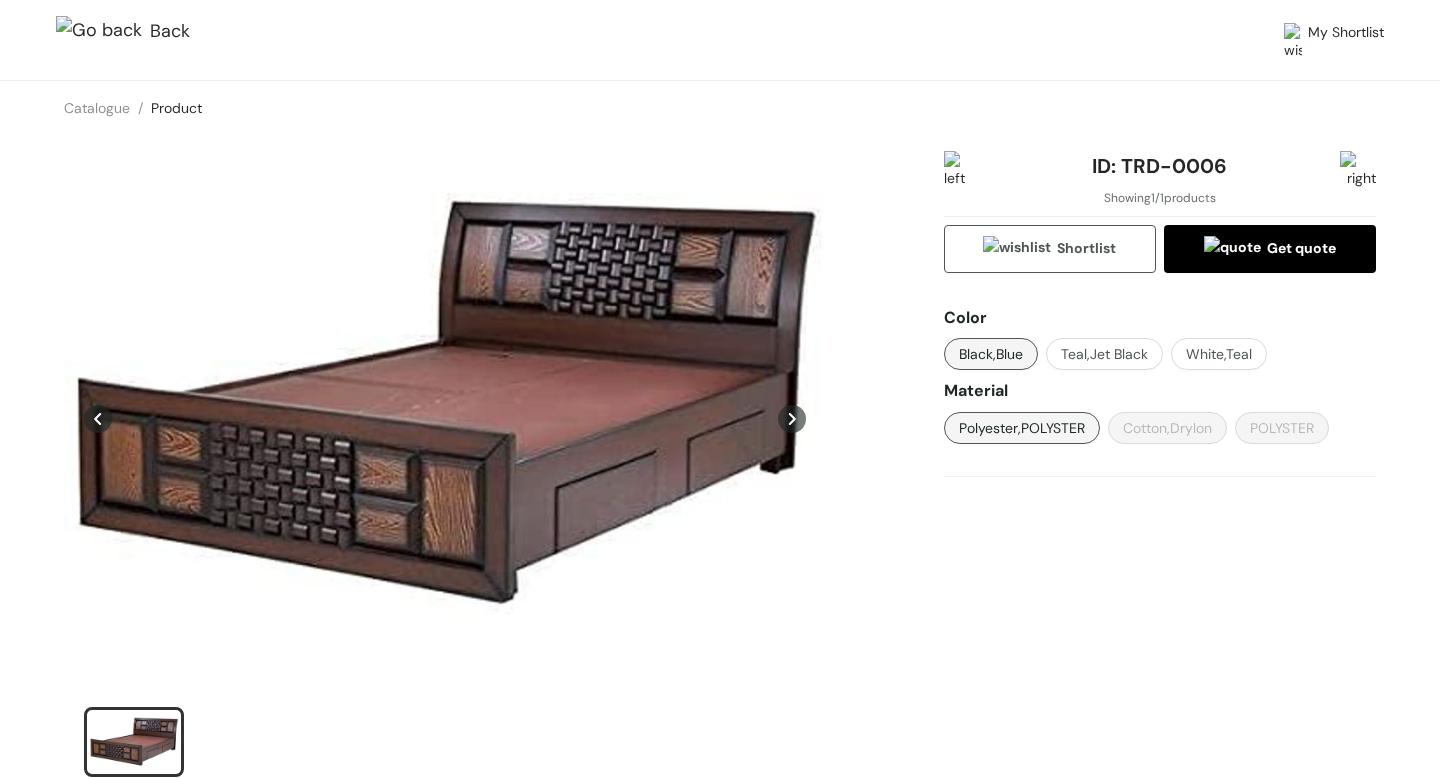 click at bounding box center (103, 32) 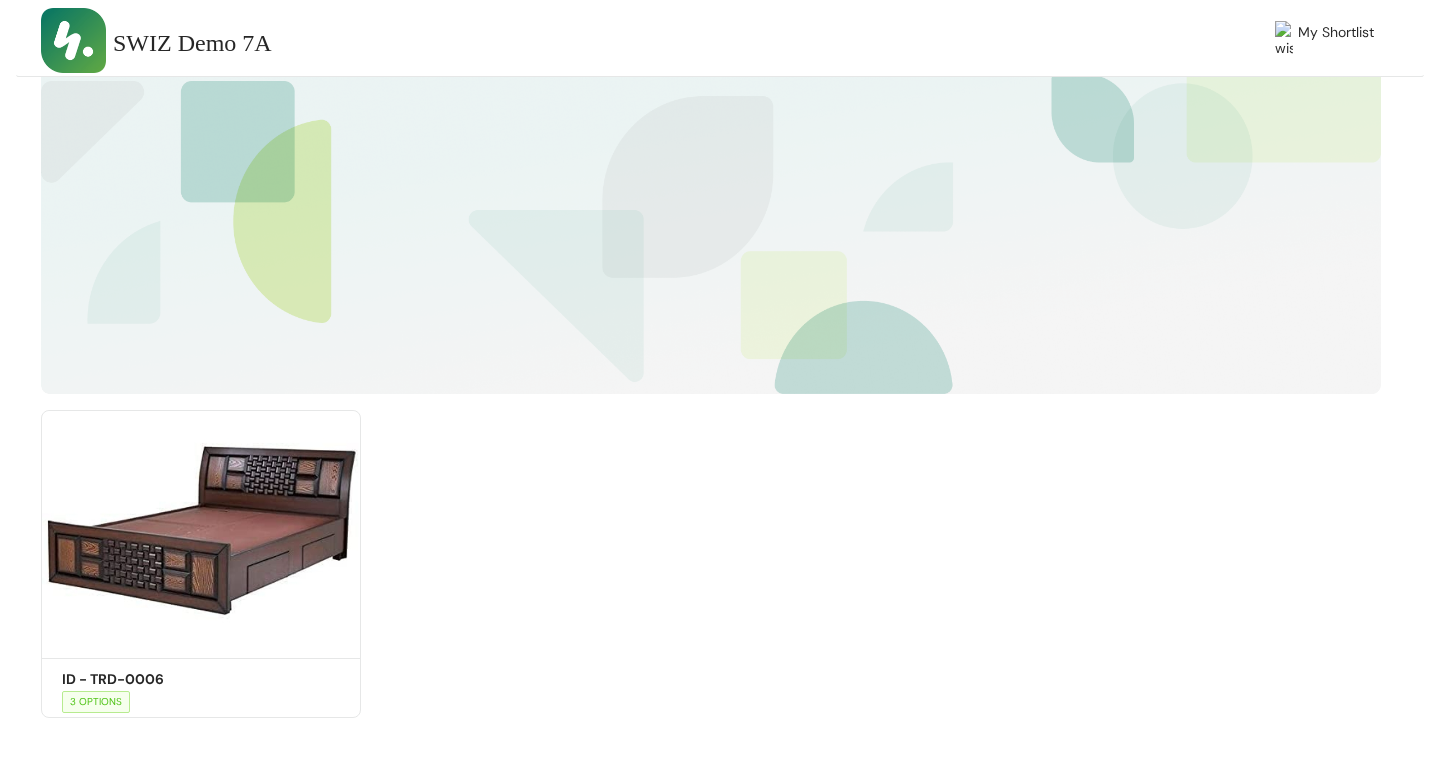 scroll, scrollTop: 127, scrollLeft: 0, axis: vertical 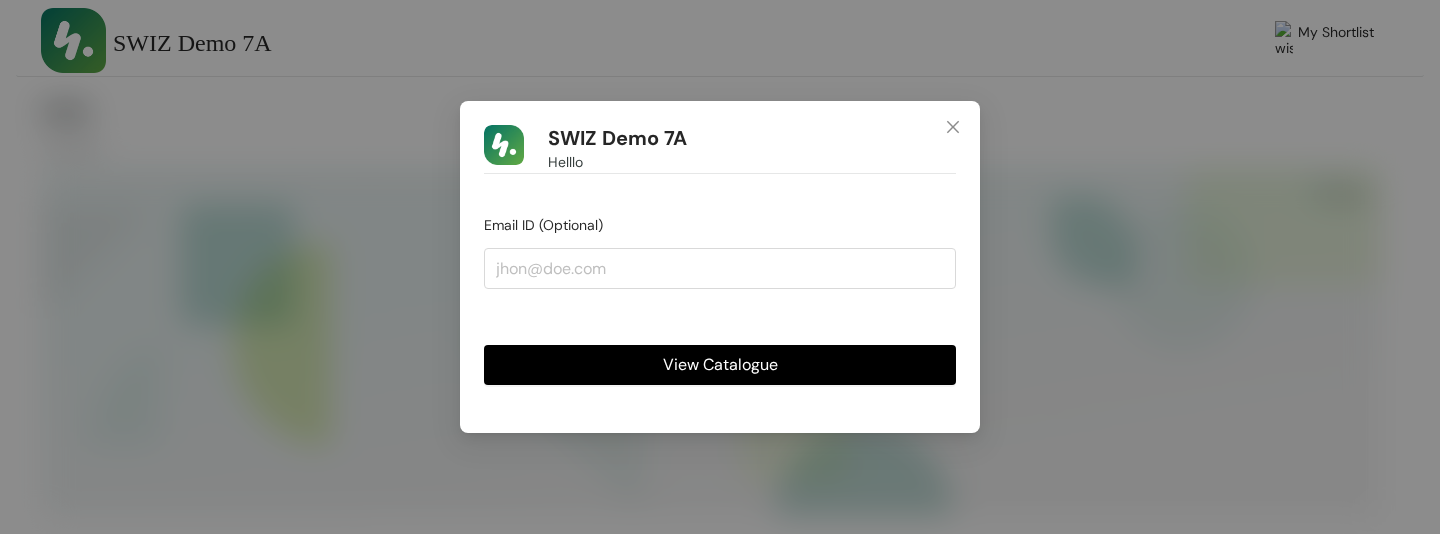 click on "View Catalogue" at bounding box center (720, 364) 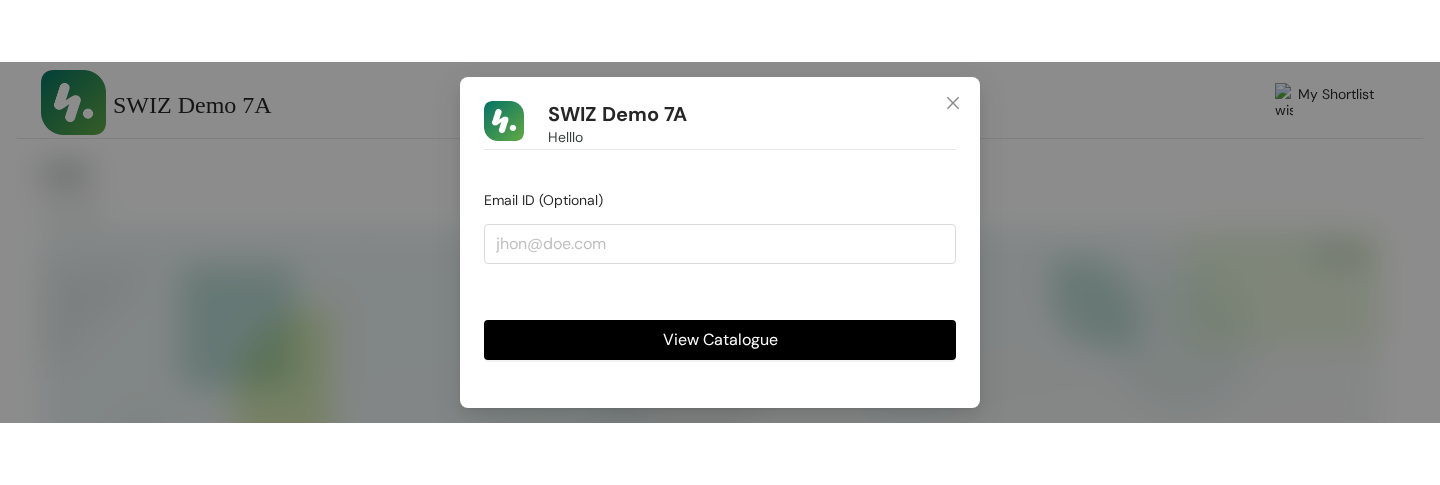 scroll, scrollTop: 0, scrollLeft: 0, axis: both 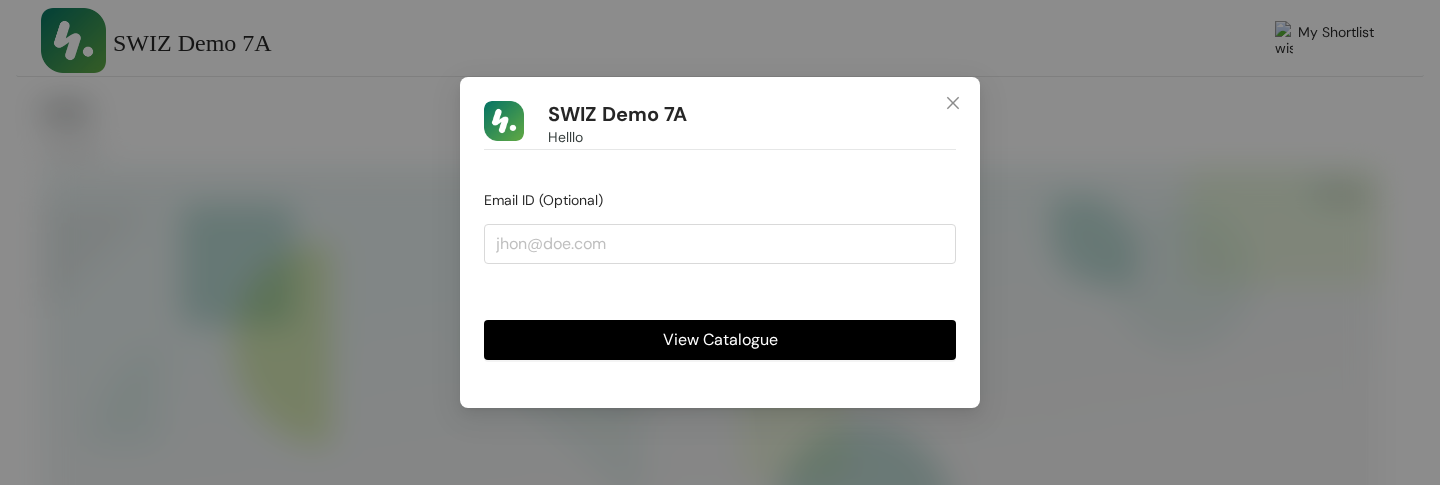 click on "View Catalogue" at bounding box center [720, 339] 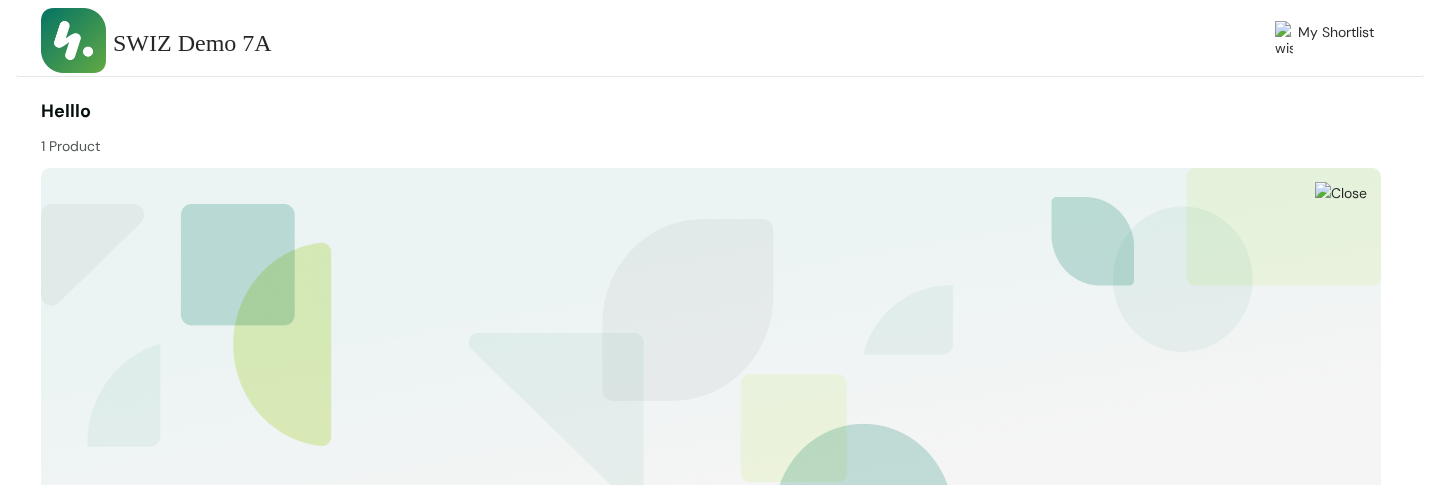 scroll, scrollTop: 420, scrollLeft: 0, axis: vertical 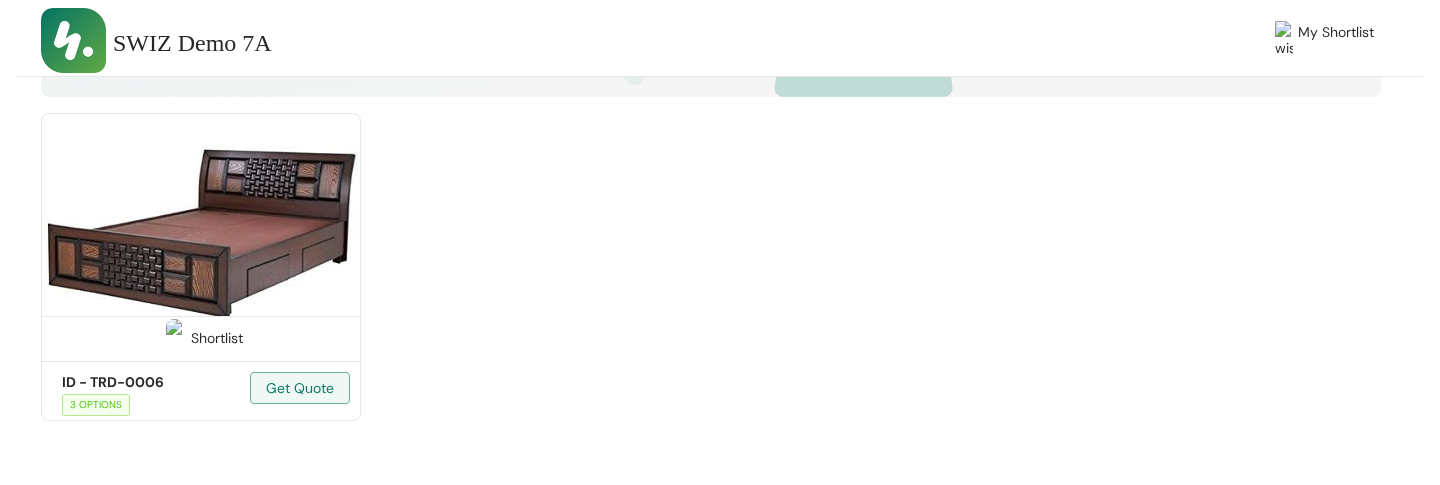 click at bounding box center [201, 234] 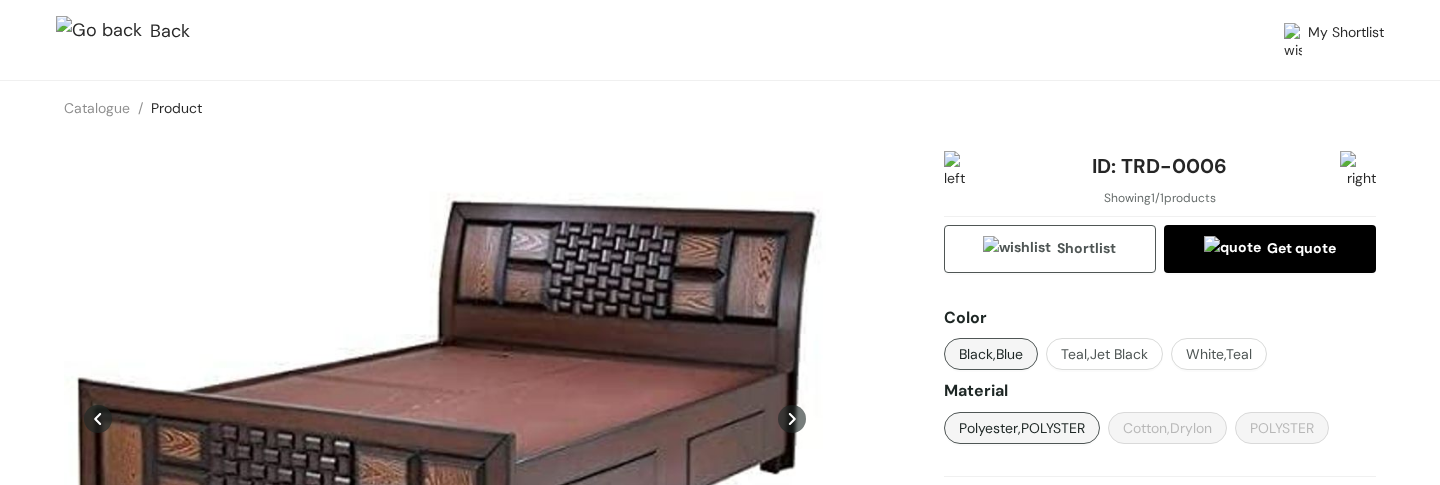 click at bounding box center (103, 32) 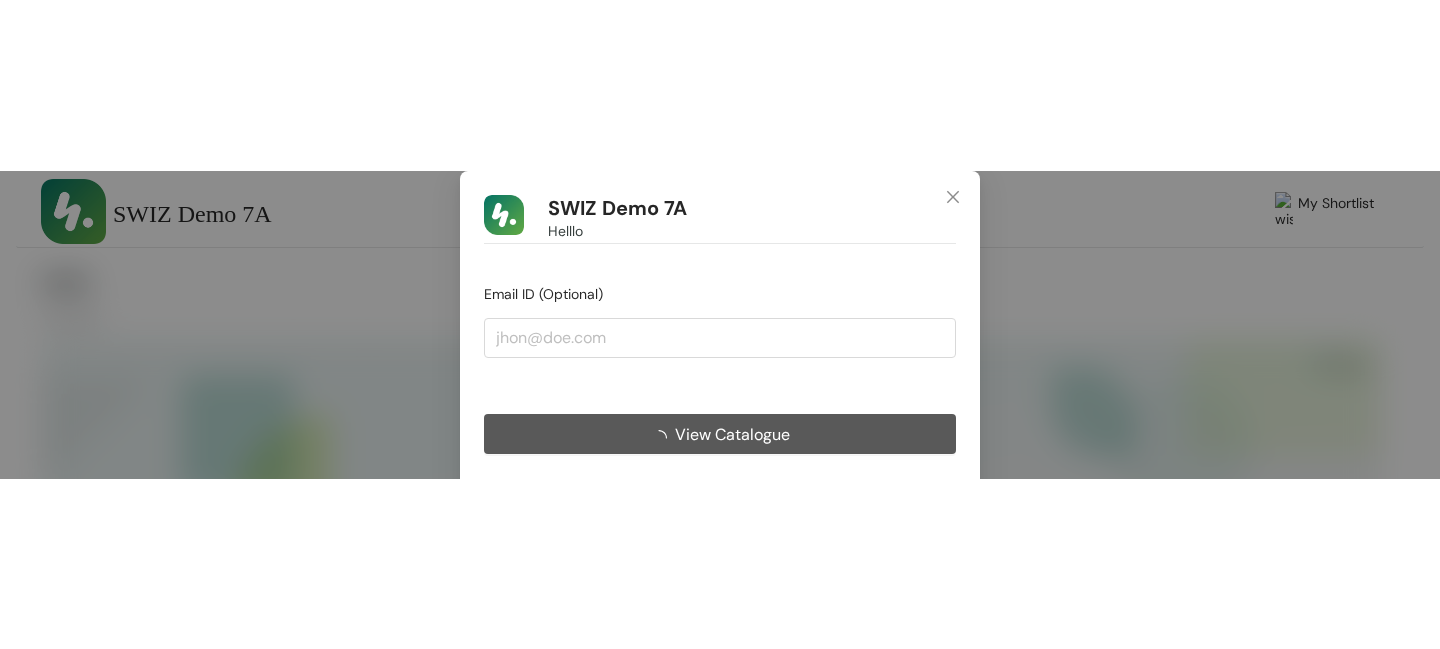 scroll, scrollTop: 0, scrollLeft: 0, axis: both 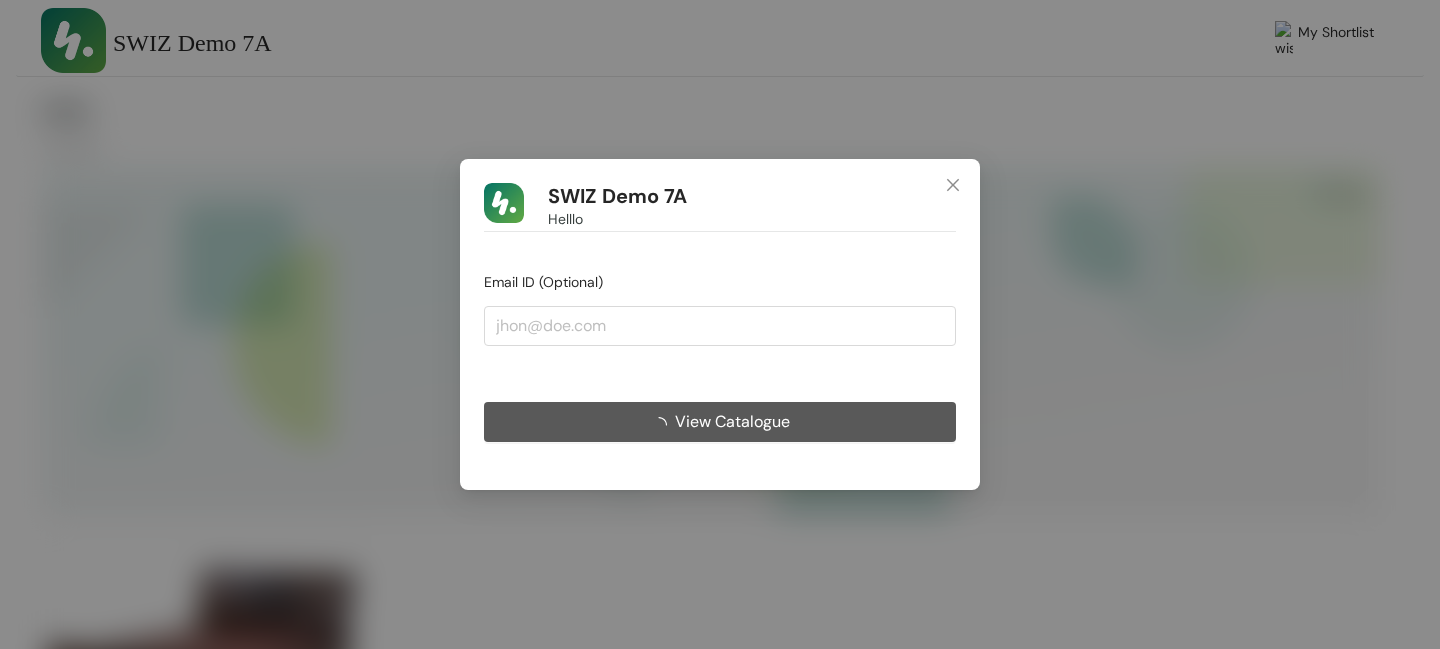 click on "View Catalogue" at bounding box center [732, 421] 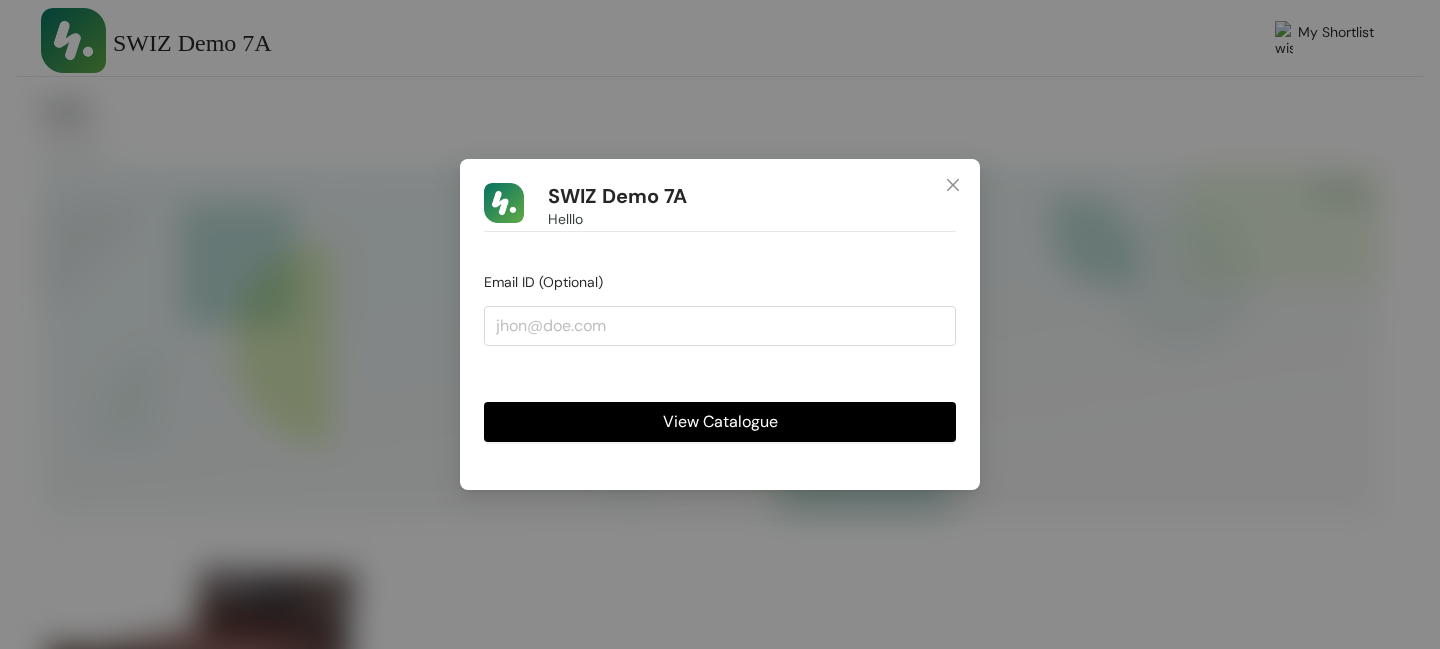 click on "View Catalogue" at bounding box center (720, 422) 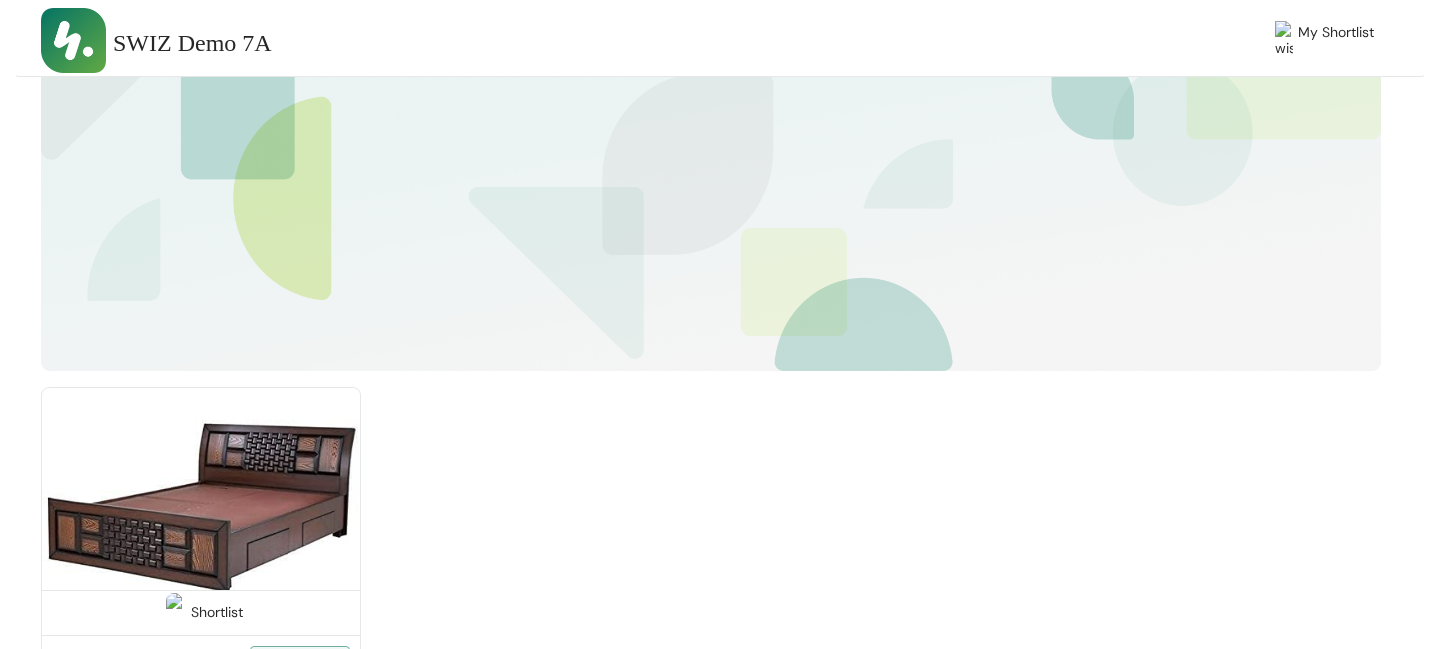 scroll, scrollTop: 233, scrollLeft: 0, axis: vertical 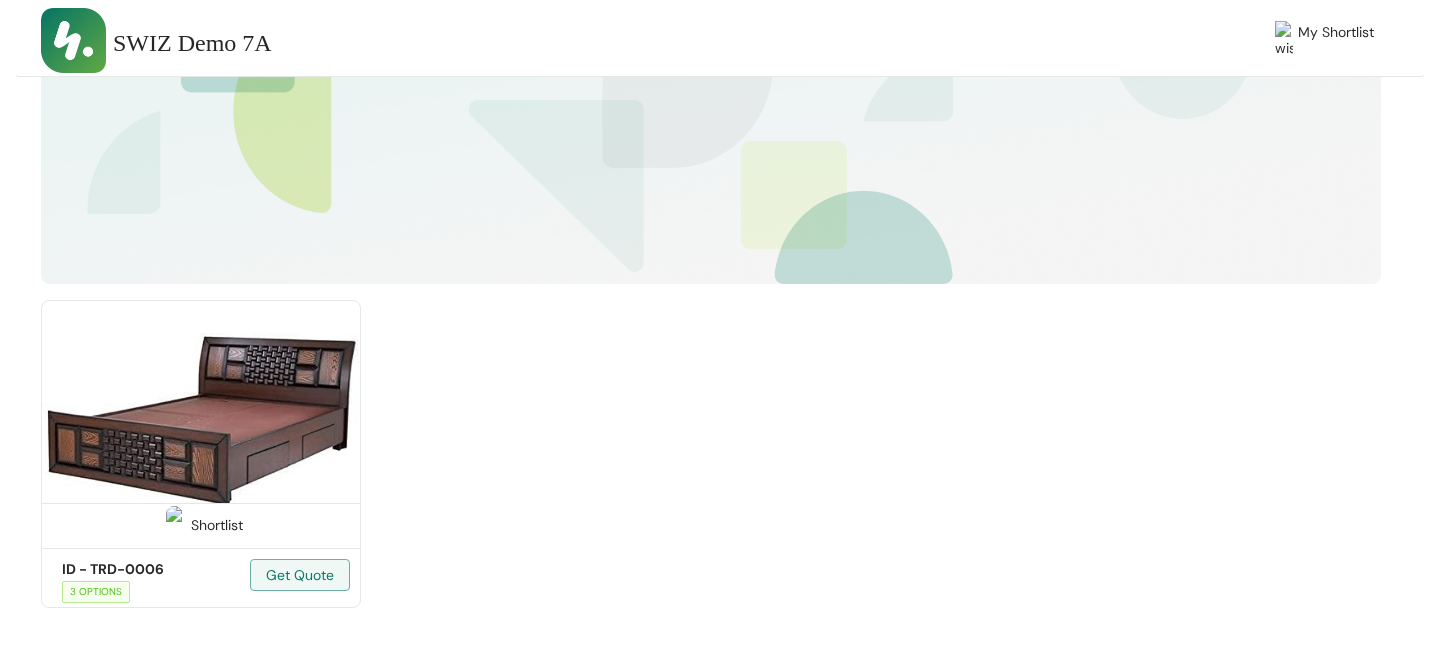 click at bounding box center (201, 421) 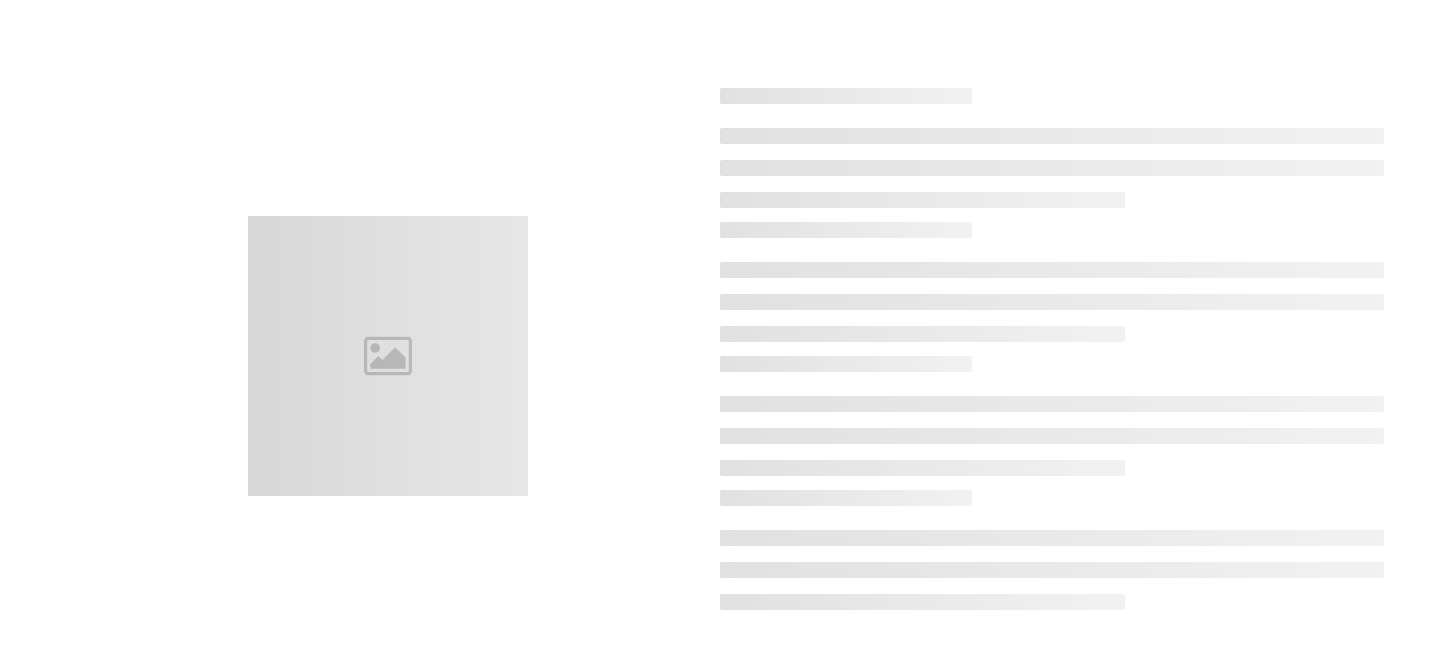 scroll, scrollTop: 0, scrollLeft: 0, axis: both 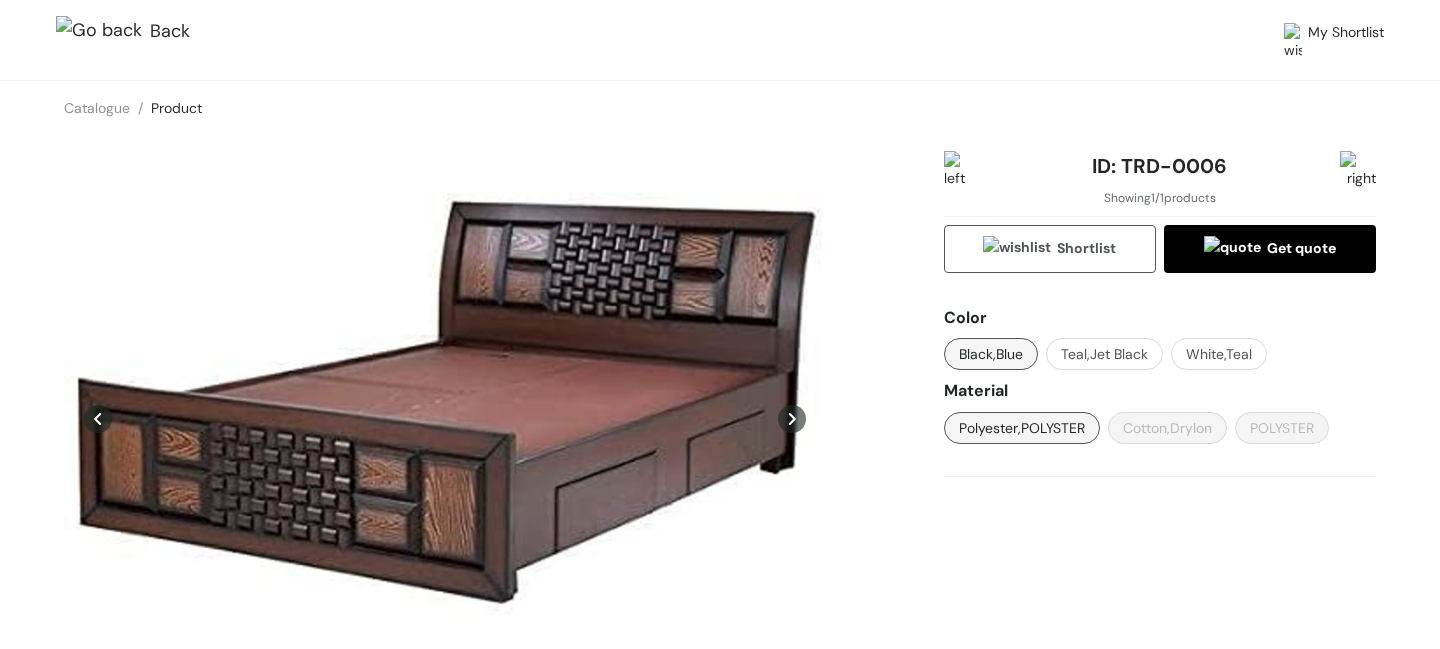 click at bounding box center [103, 32] 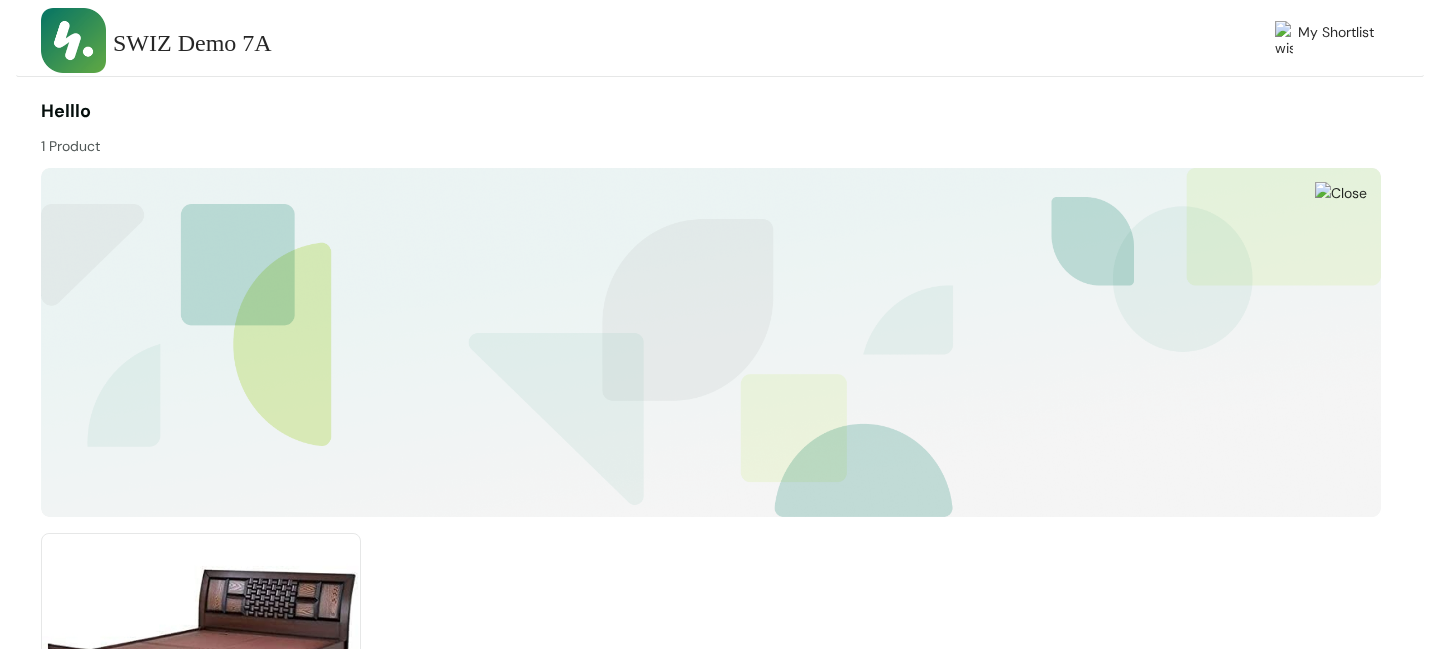 scroll, scrollTop: 256, scrollLeft: 0, axis: vertical 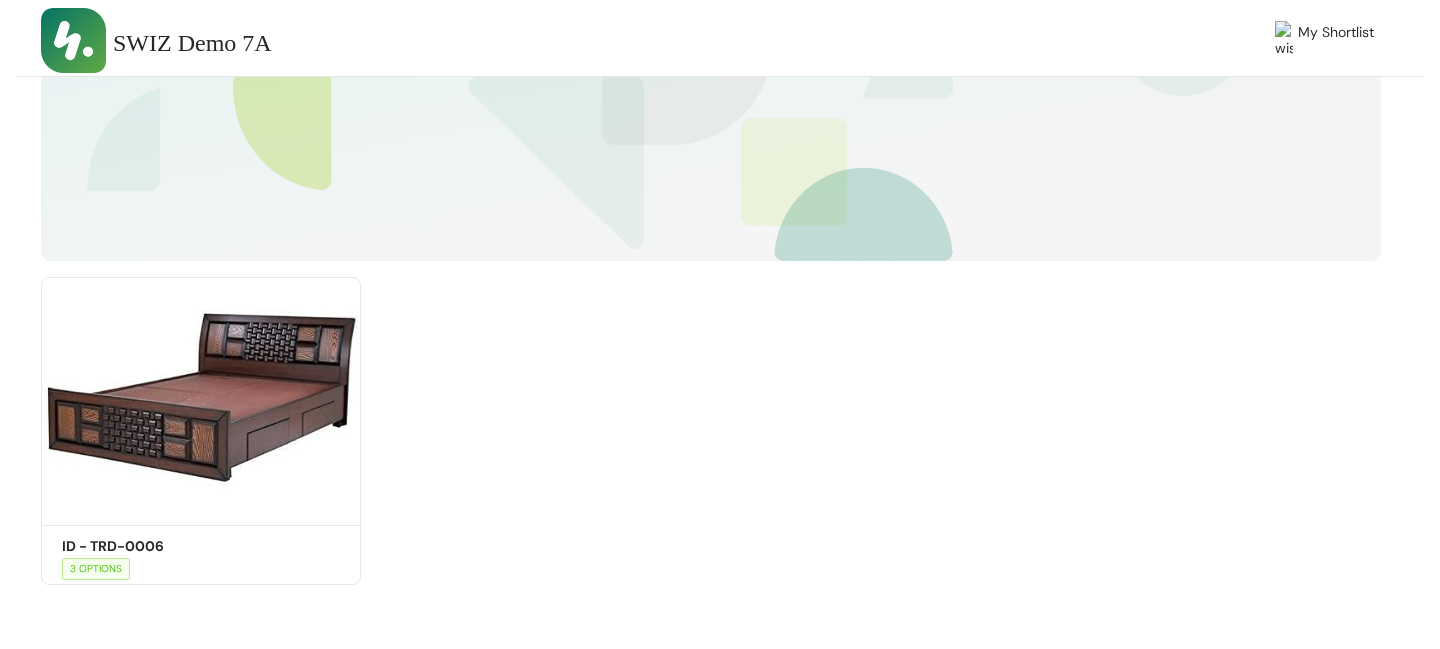 click on "Shortlist ID - TRD-0006 Get Quote 3 OPTIONS" at bounding box center (711, 423) 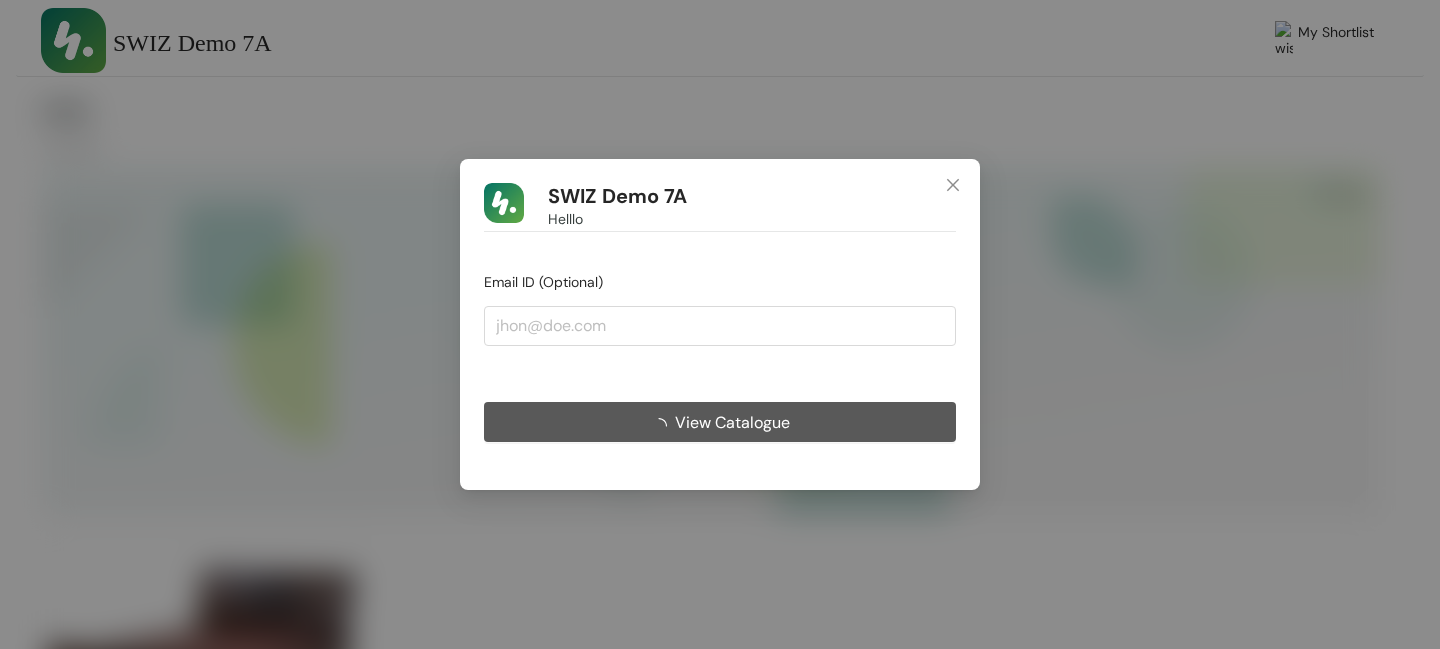 scroll, scrollTop: 0, scrollLeft: 0, axis: both 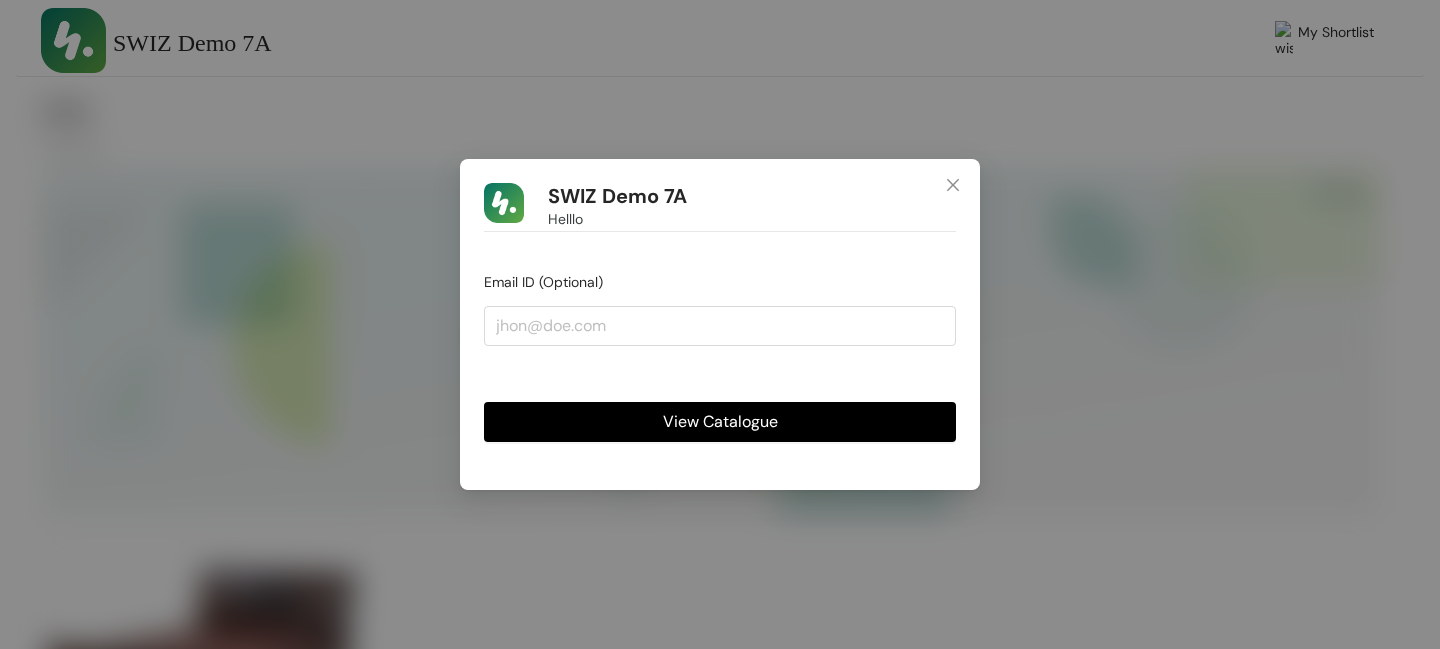 click on "View Catalogue" at bounding box center (720, 421) 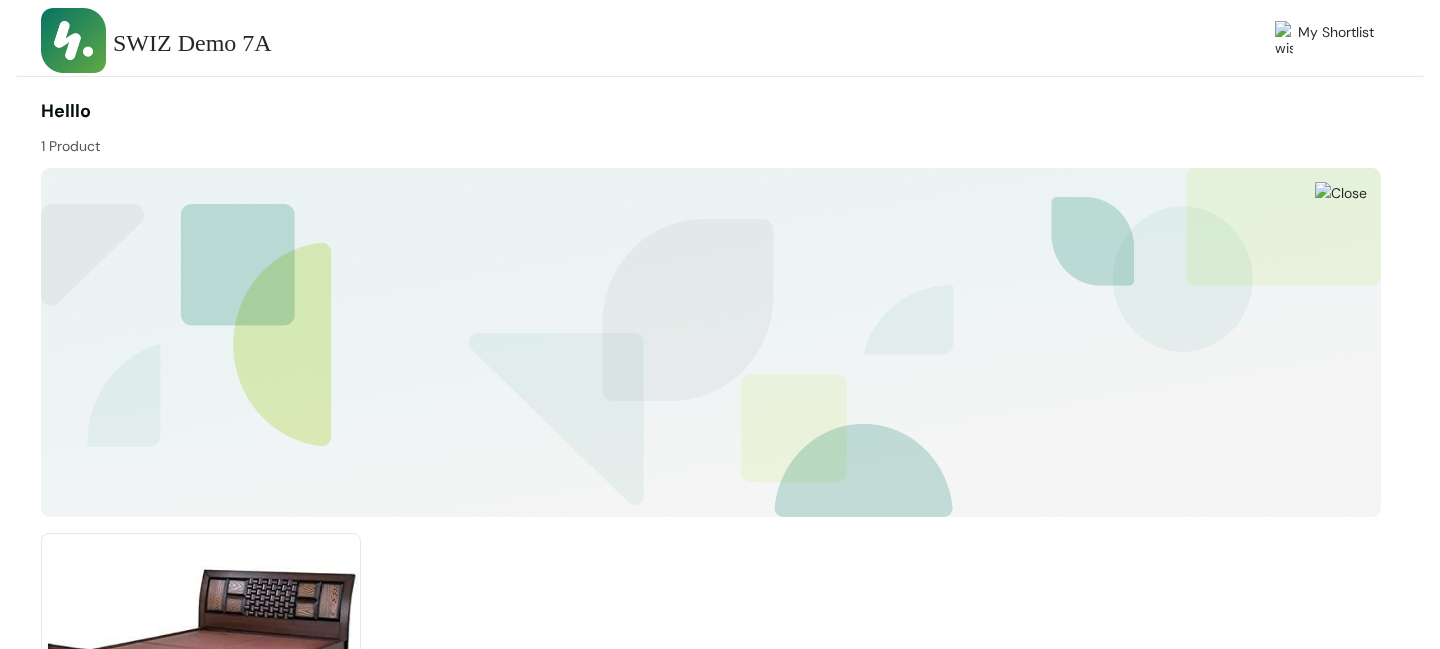 scroll, scrollTop: 256, scrollLeft: 0, axis: vertical 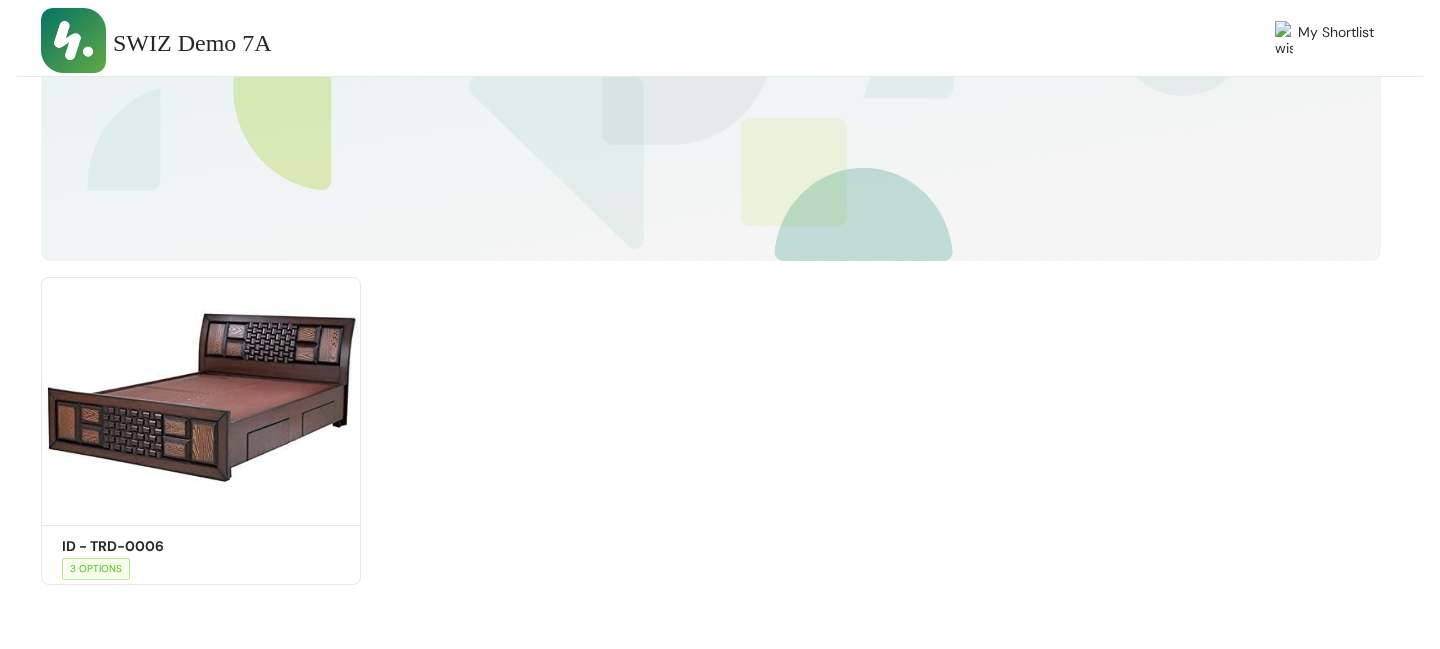 click on "Shortlist ID - TRD-0006 Get Quote 3 OPTIONS" at bounding box center (711, 423) 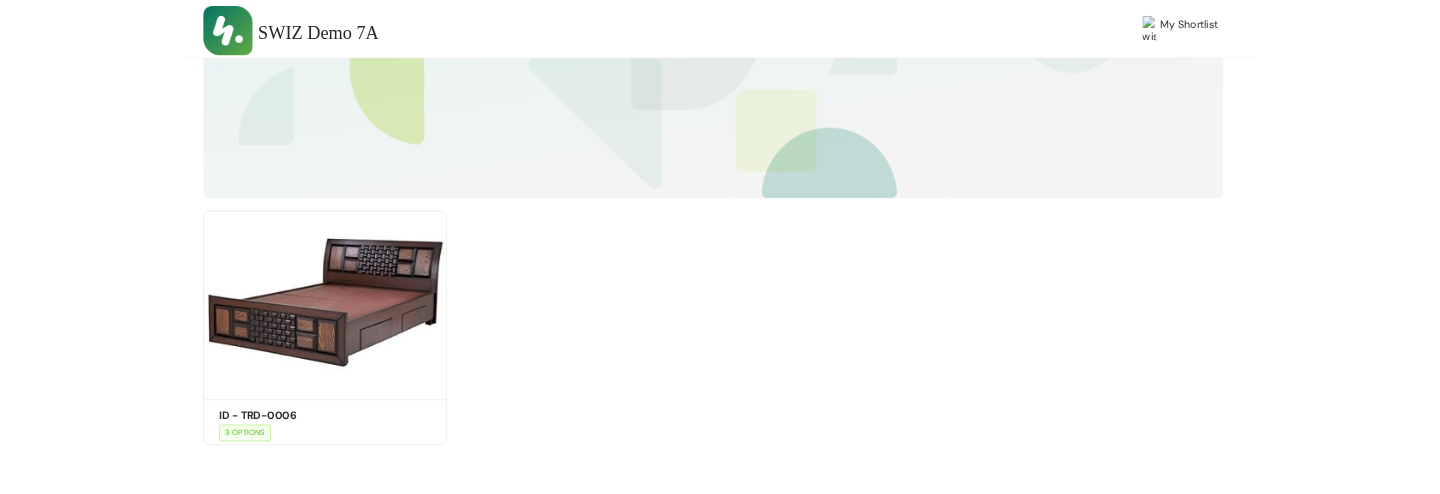 scroll, scrollTop: 0, scrollLeft: 0, axis: both 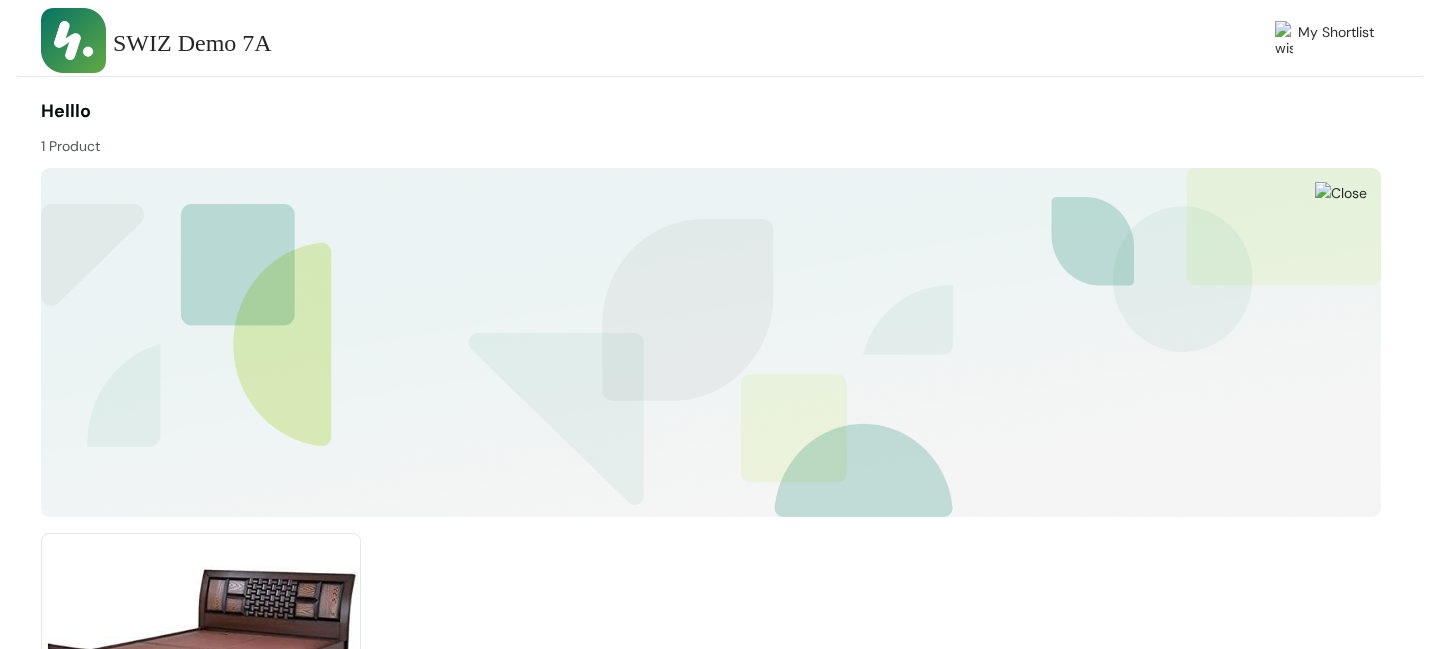 click on "Helllo" at bounding box center (66, 111) 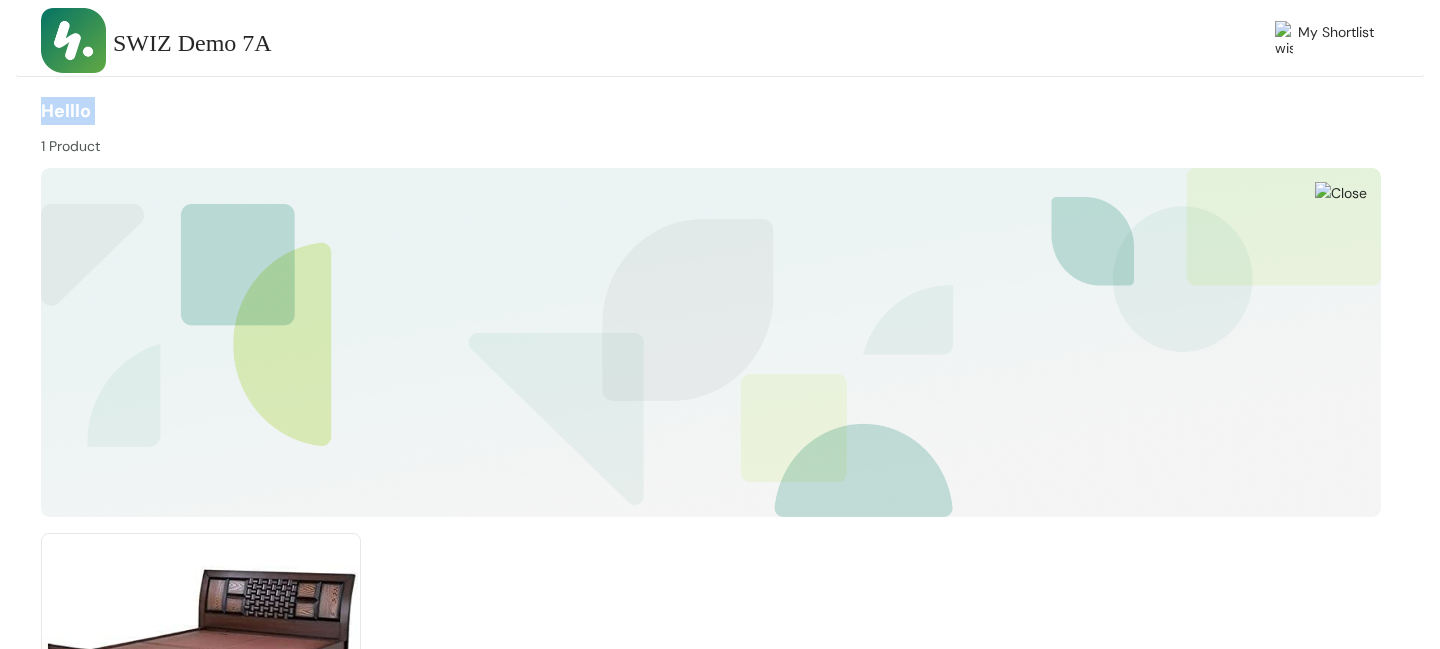 click on "Helllo" at bounding box center (66, 111) 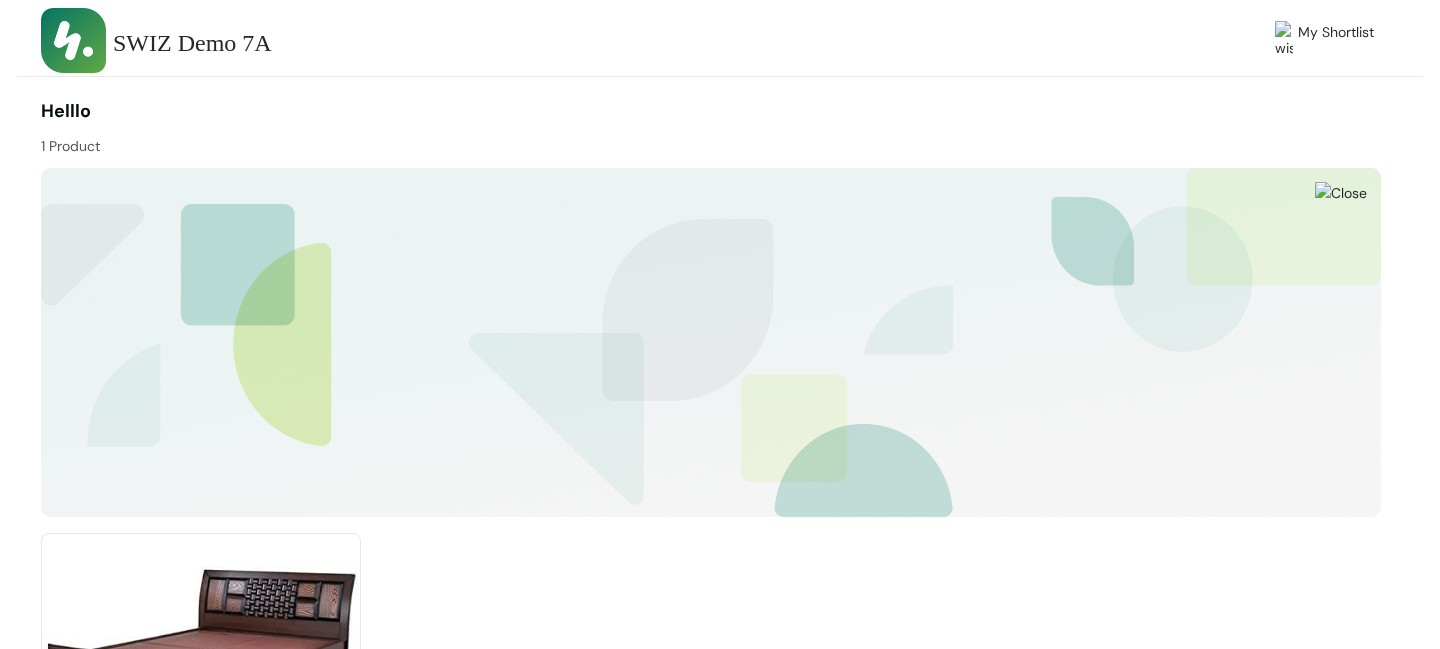 click on "1    Product" at bounding box center (376, 141) 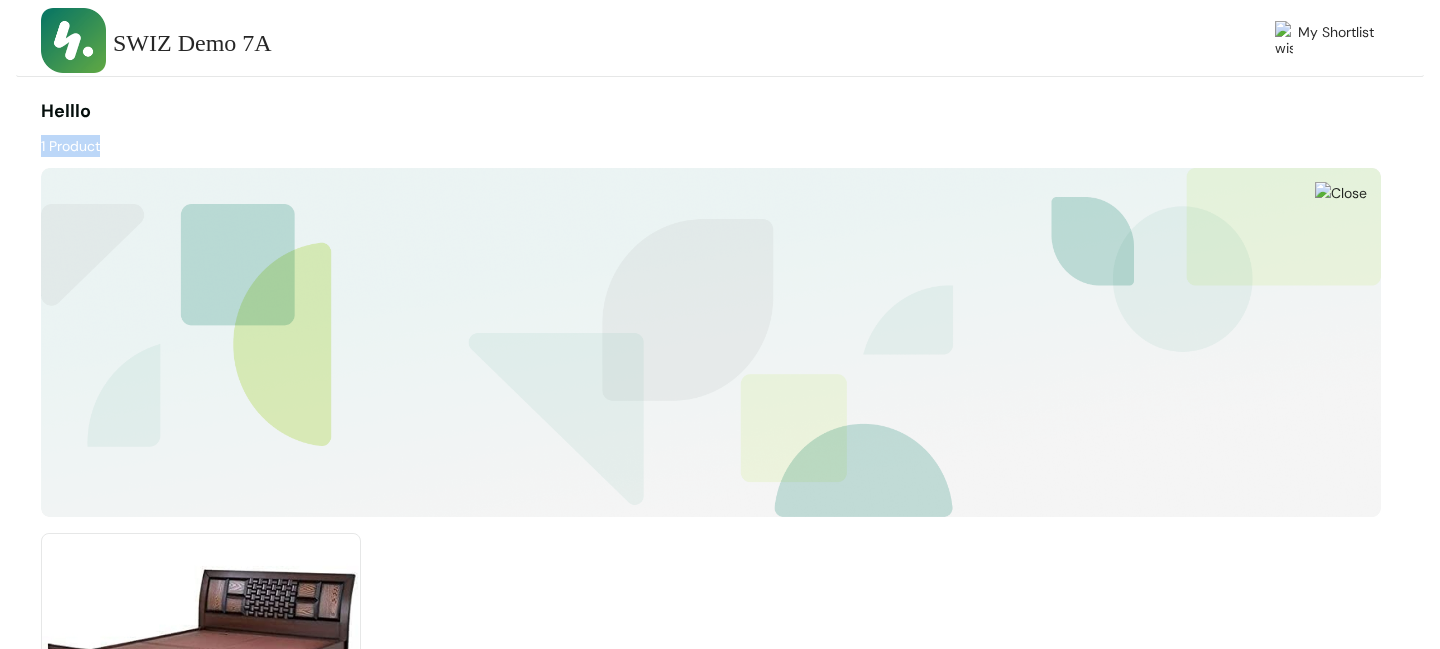 click on "1    Product" at bounding box center [376, 141] 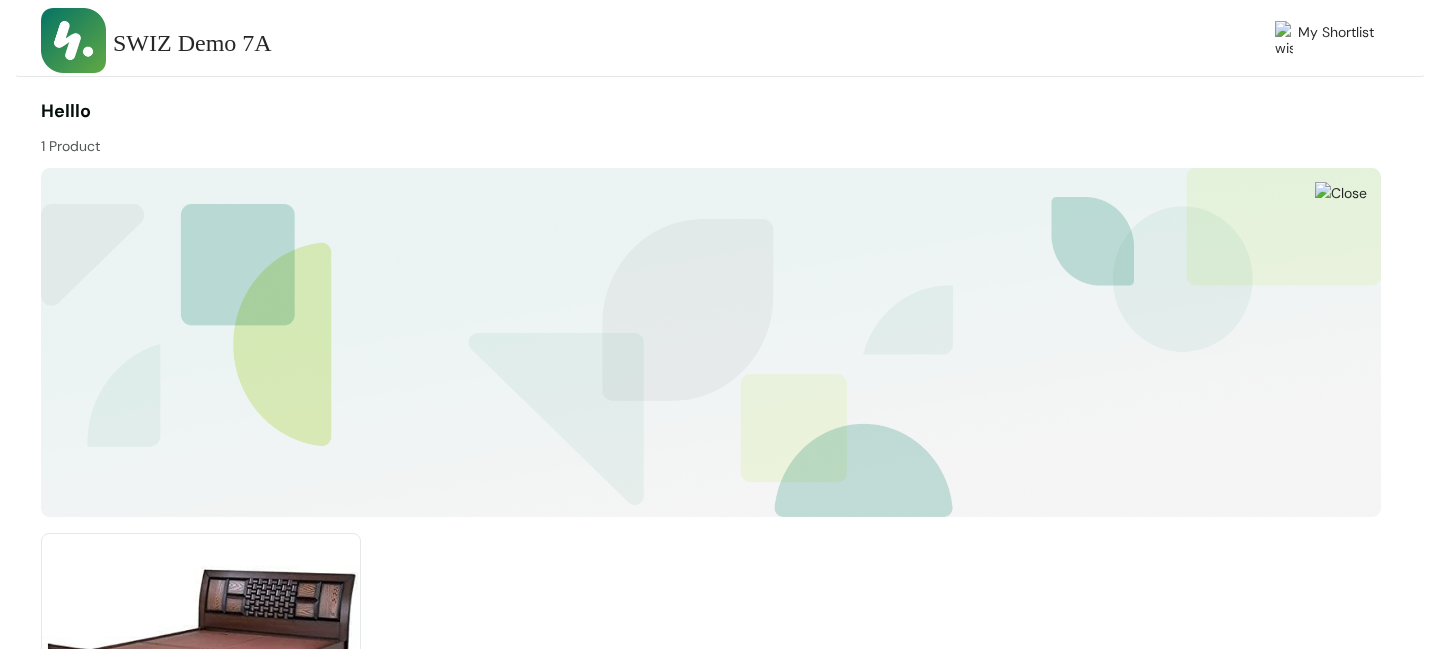 click at bounding box center (1341, 193) 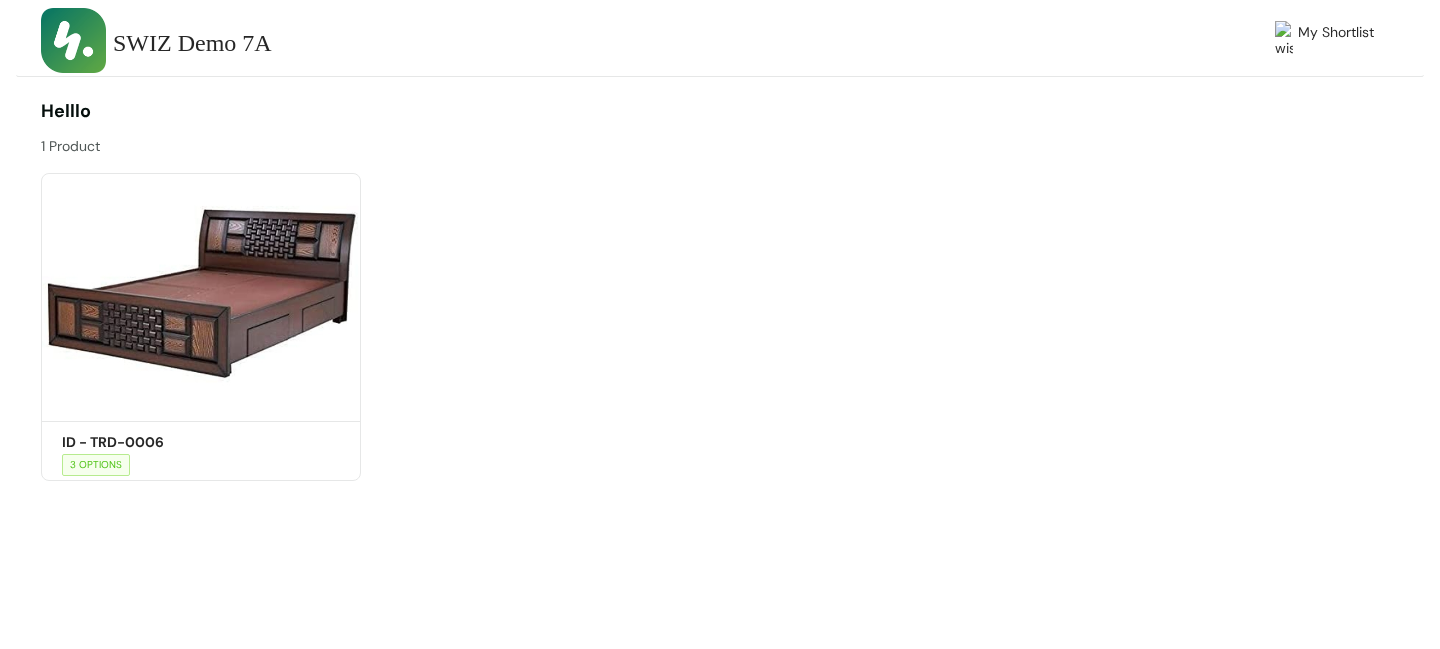 click on "1    Product" at bounding box center (376, 141) 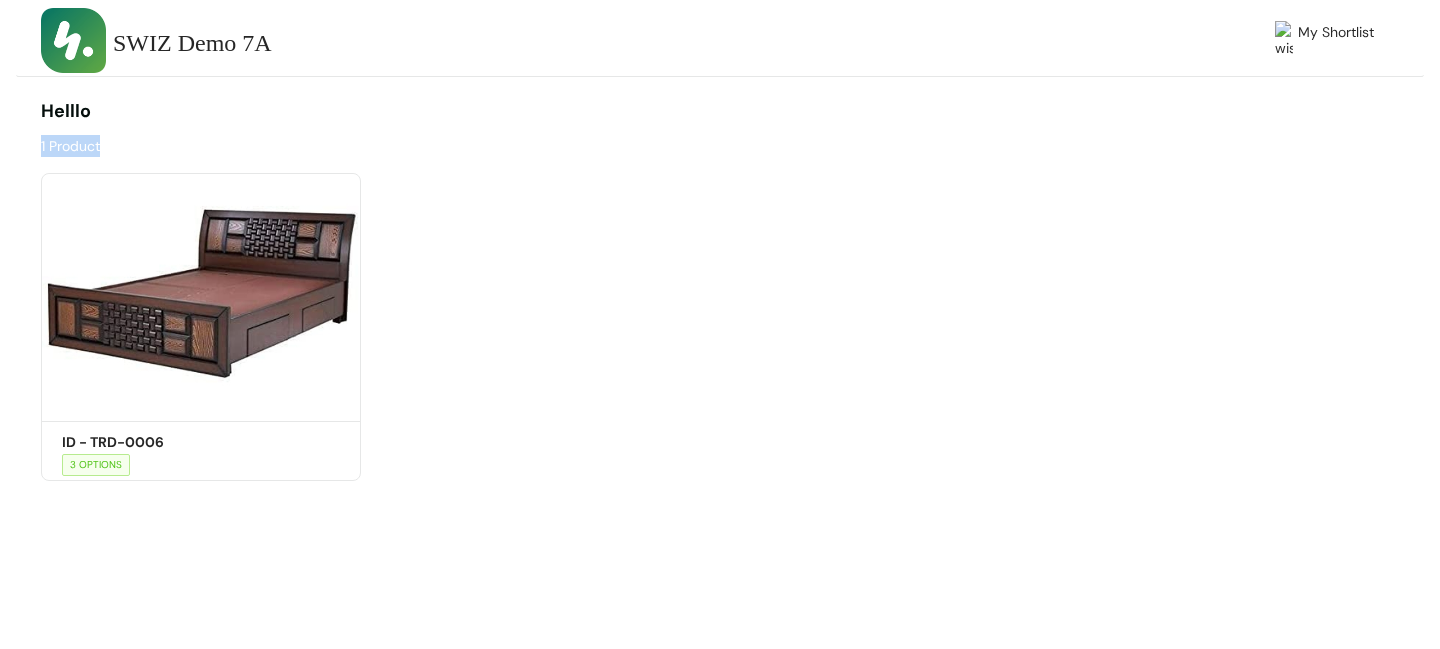 click on "1    Product" at bounding box center (376, 141) 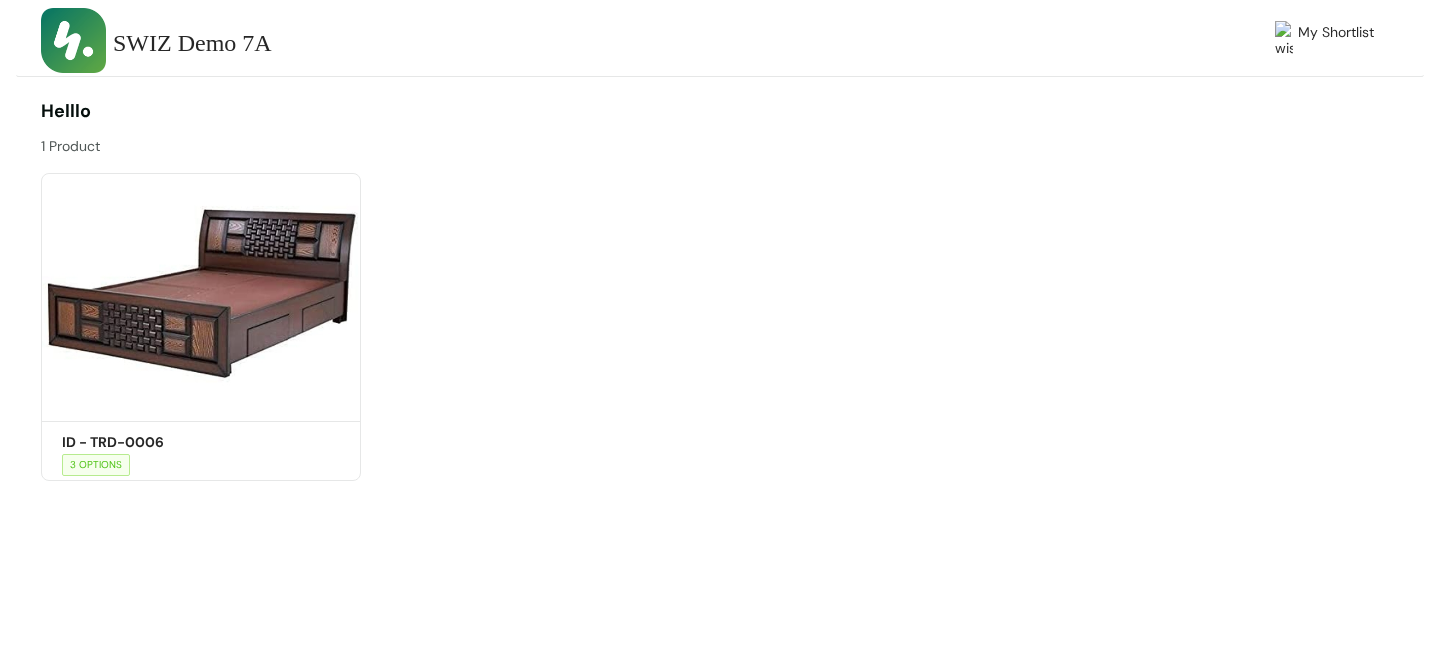 click on "1    Product" at bounding box center (376, 141) 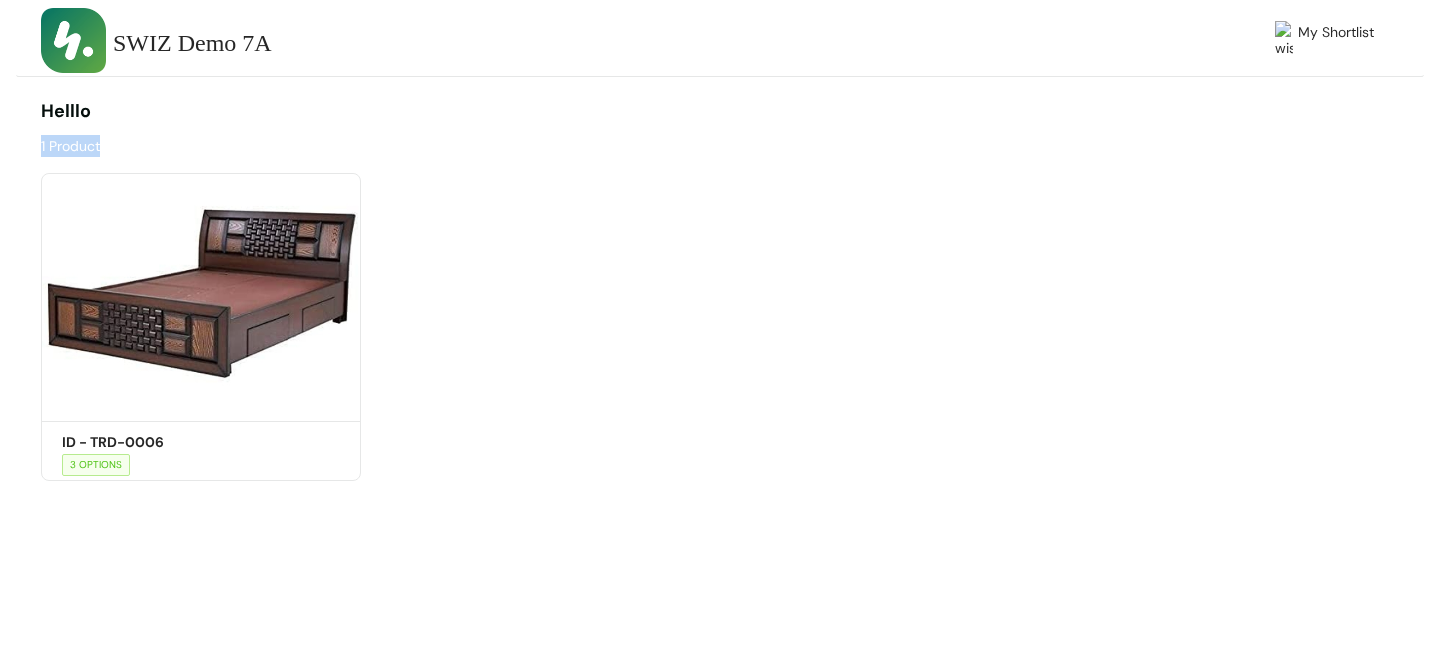 click on "1    Product" at bounding box center (376, 141) 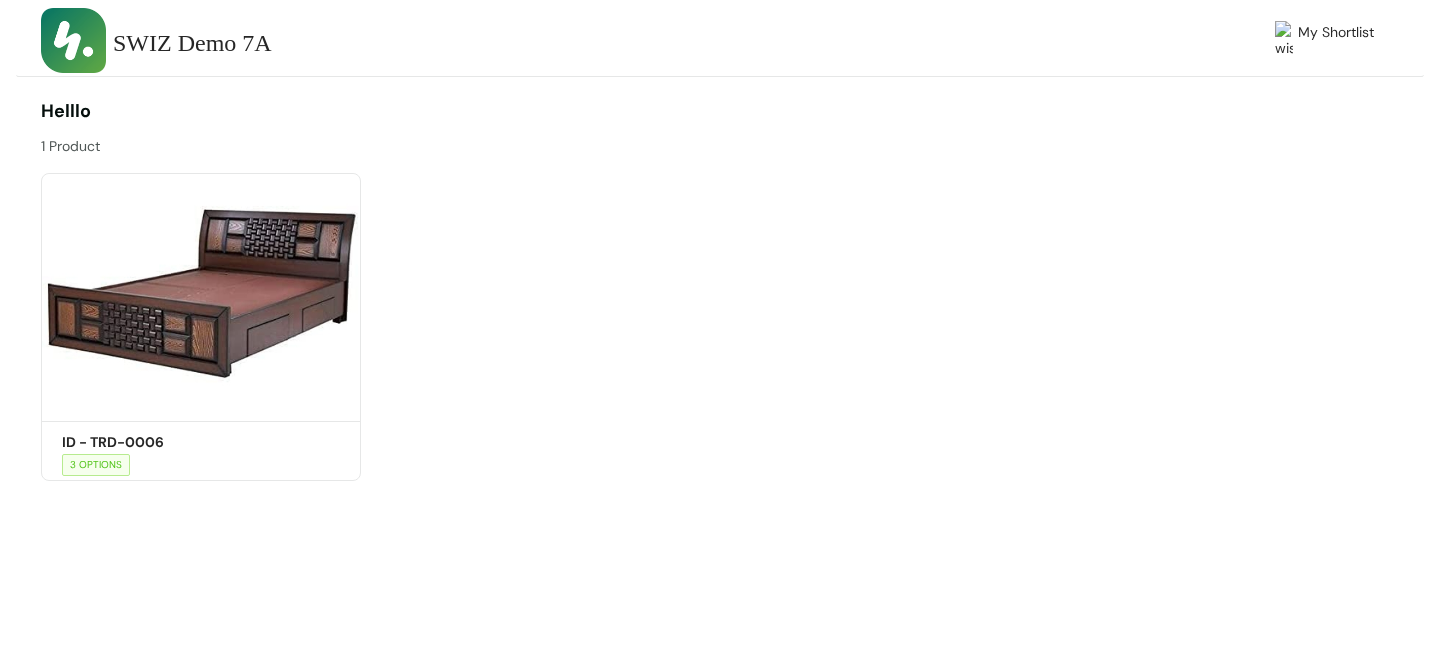 click on "Helllo" at bounding box center (66, 111) 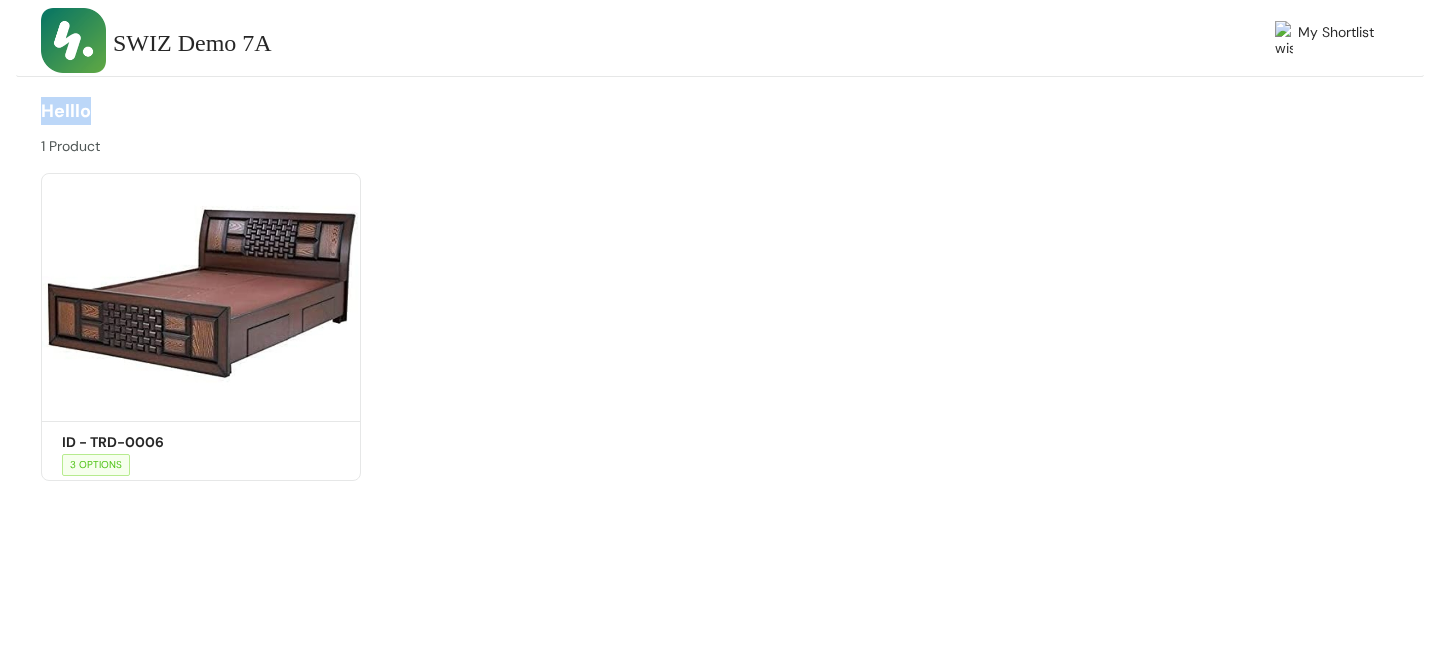 click on "Helllo" at bounding box center (66, 111) 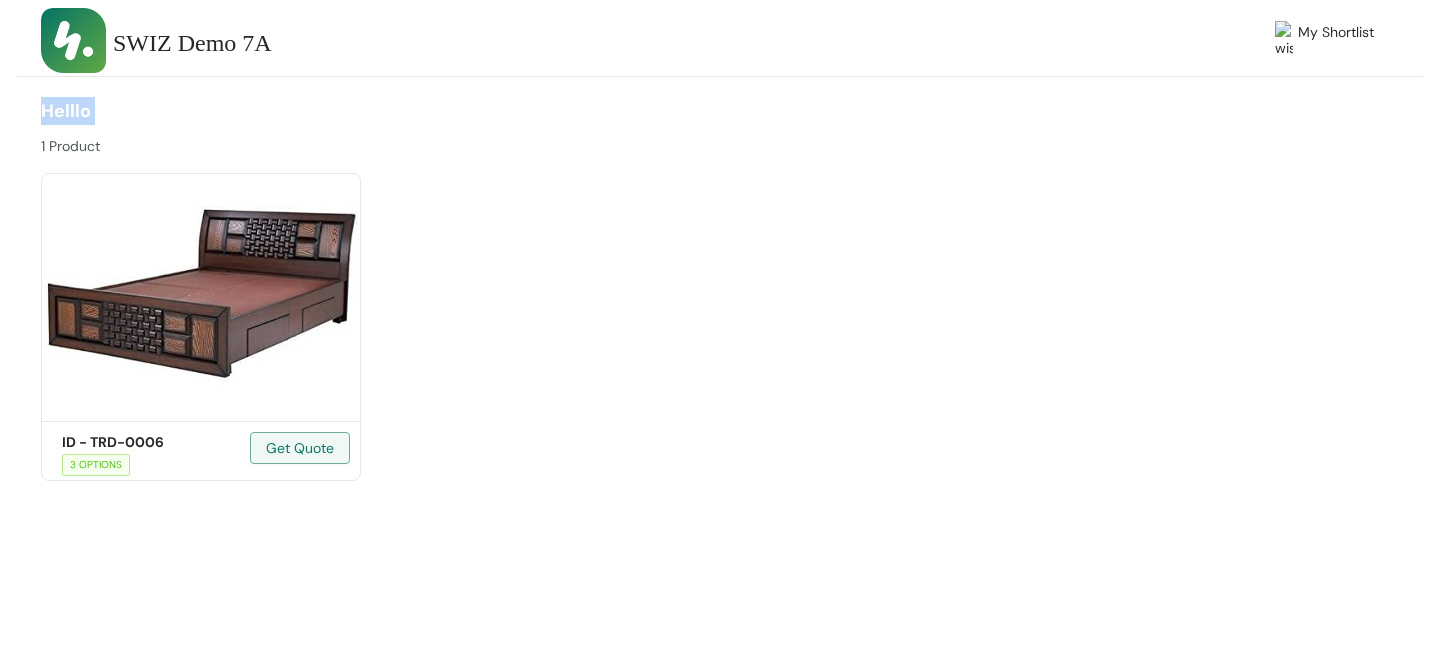 click on "Shortlist ID - TRD-0006 Get Quote 3 OPTIONS" at bounding box center (201, 319) 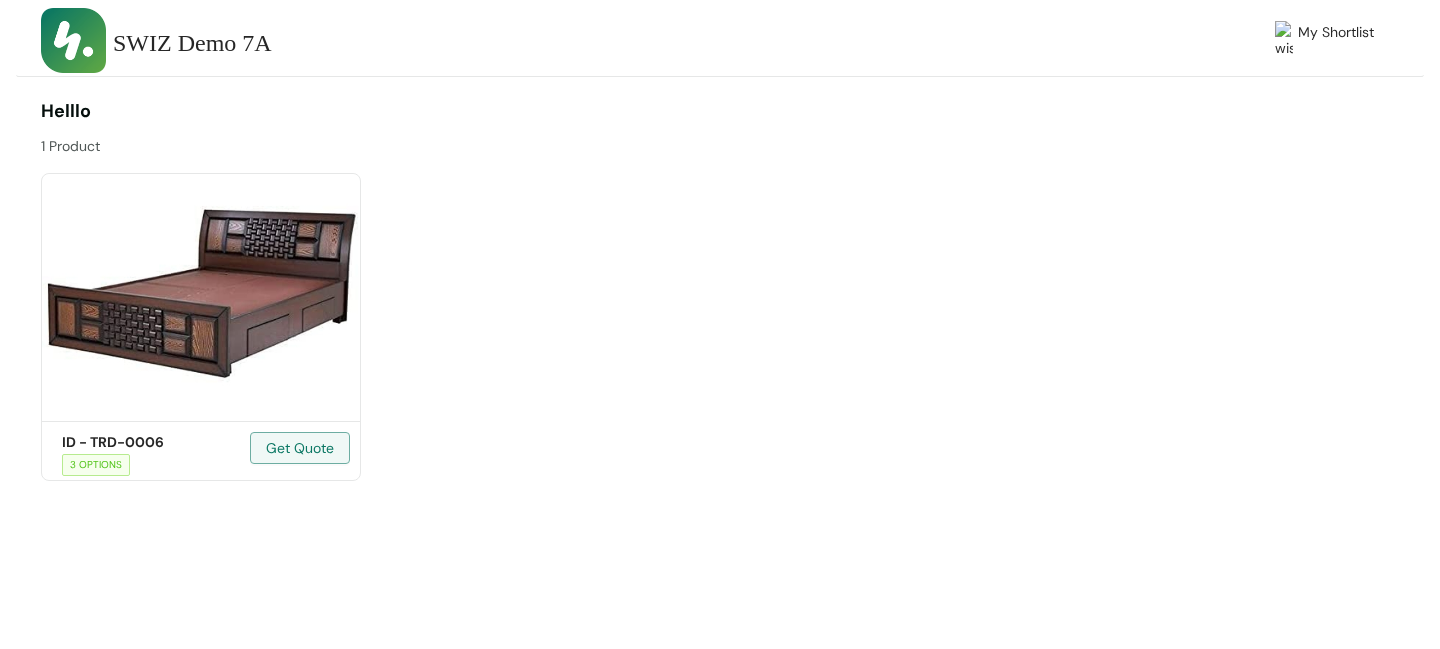 click on "Shortlist ID - TRD-0006 Get Quote 3 OPTIONS" at bounding box center (201, 319) 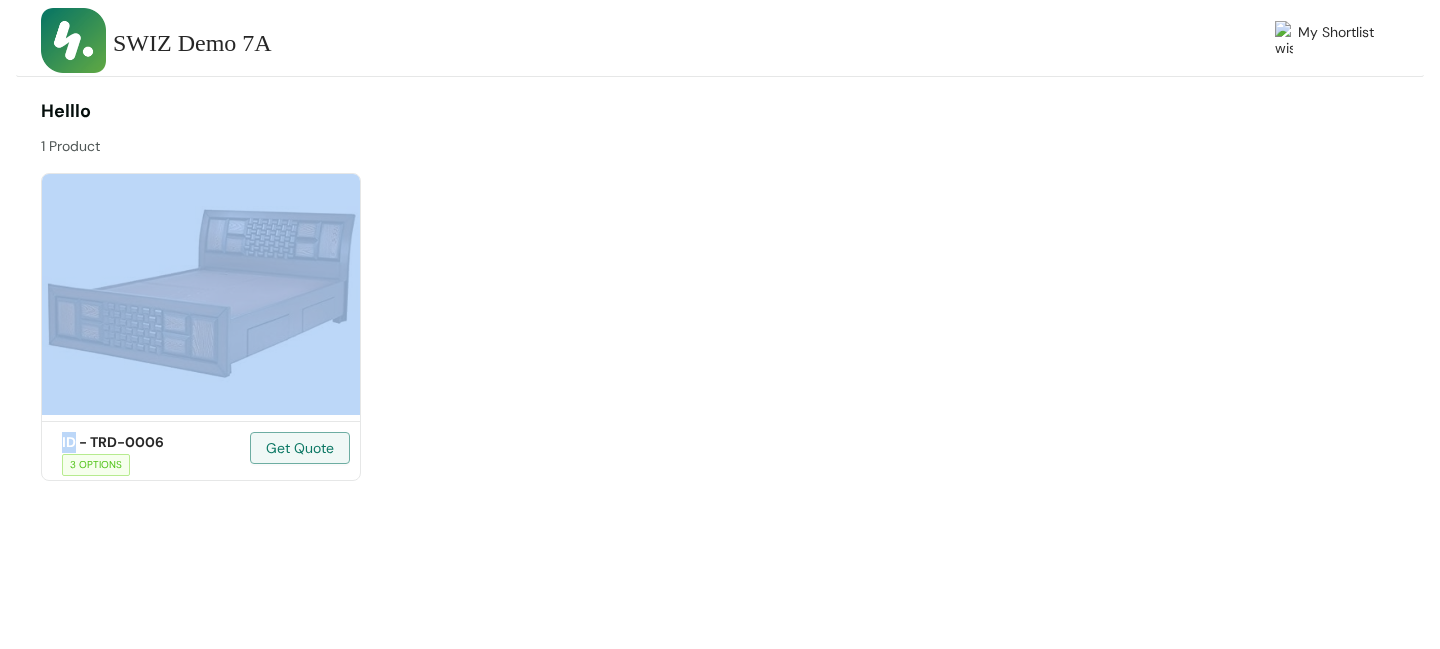 click on "Shortlist ID - TRD-0006 Get Quote 3 OPTIONS" at bounding box center [201, 319] 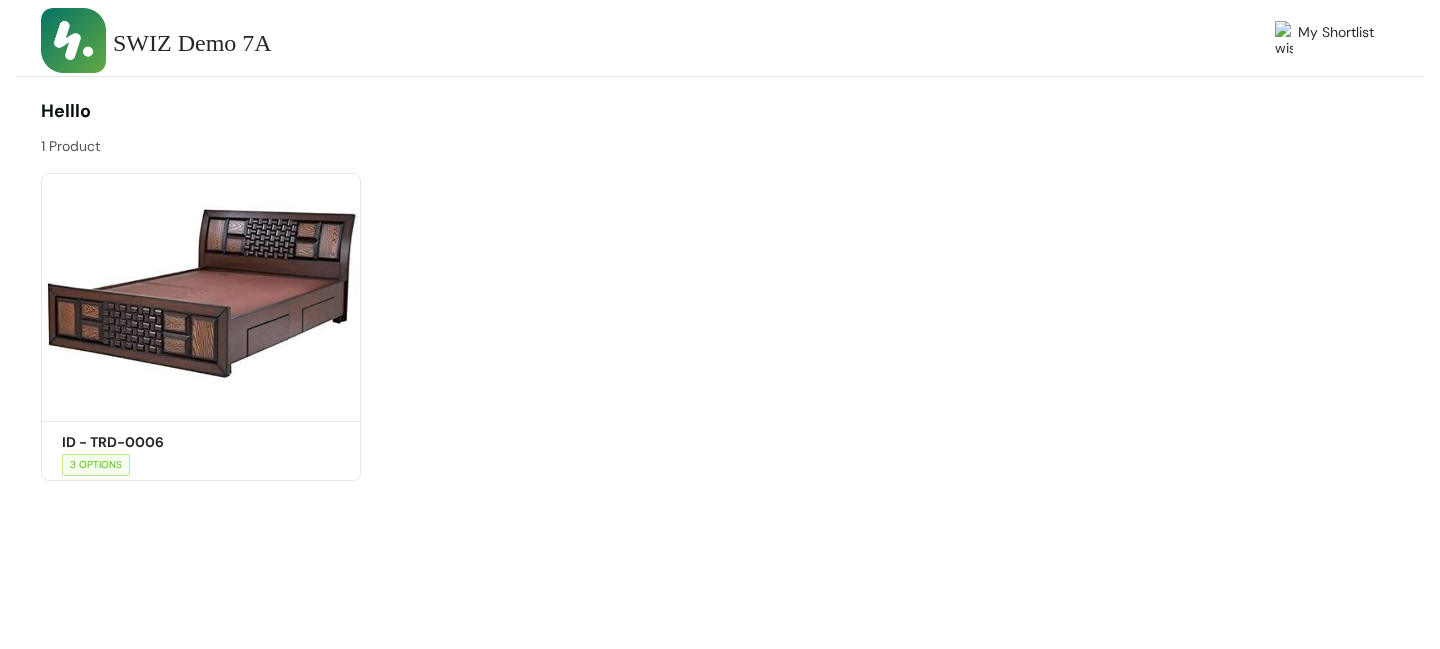 click on "Shortlist ID - TRD-0006 Get Quote 3 OPTIONS" at bounding box center (711, 319) 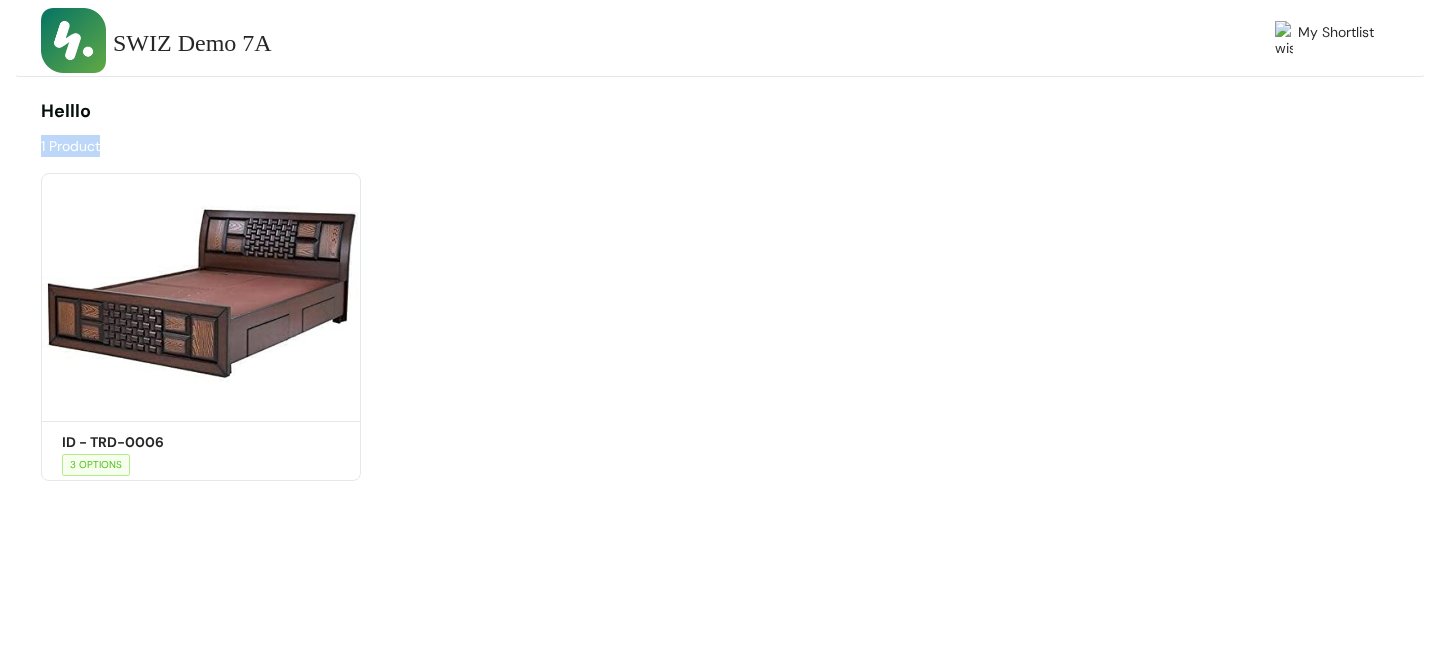 click on "Helllo 1    Product" at bounding box center [376, 127] 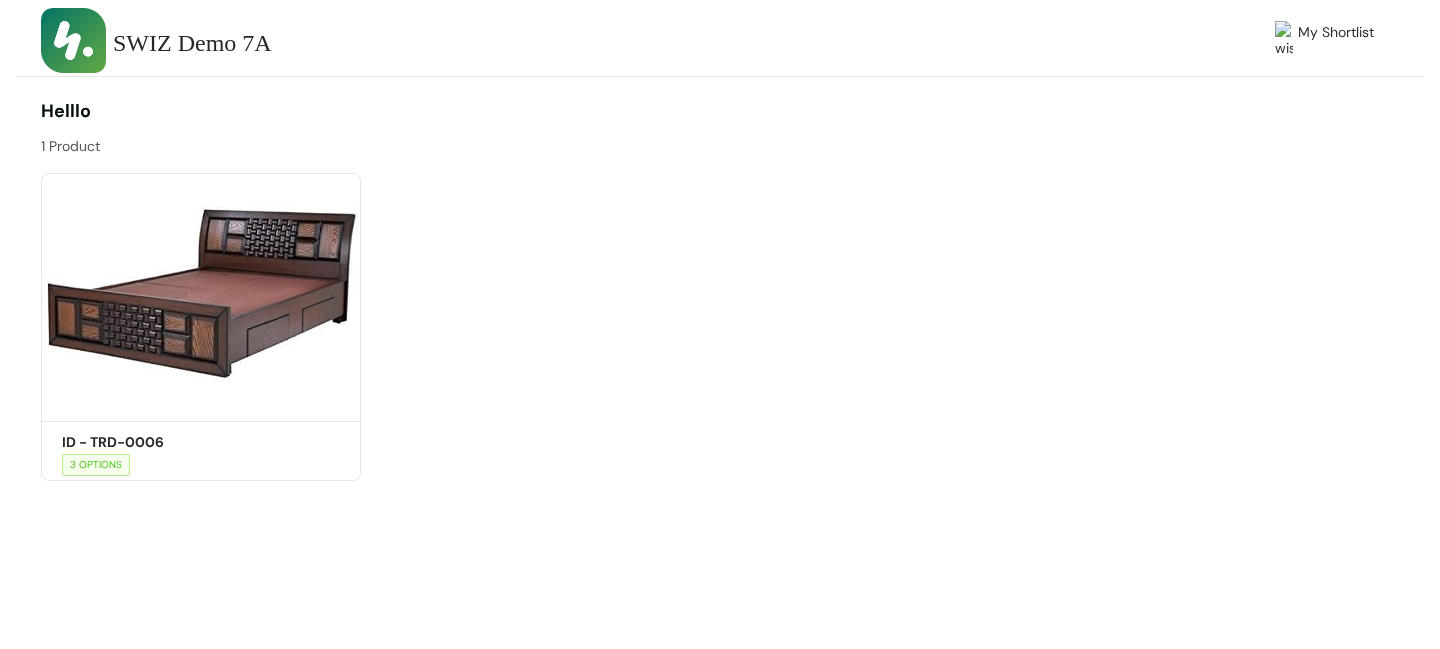 click on "Helllo" at bounding box center [66, 111] 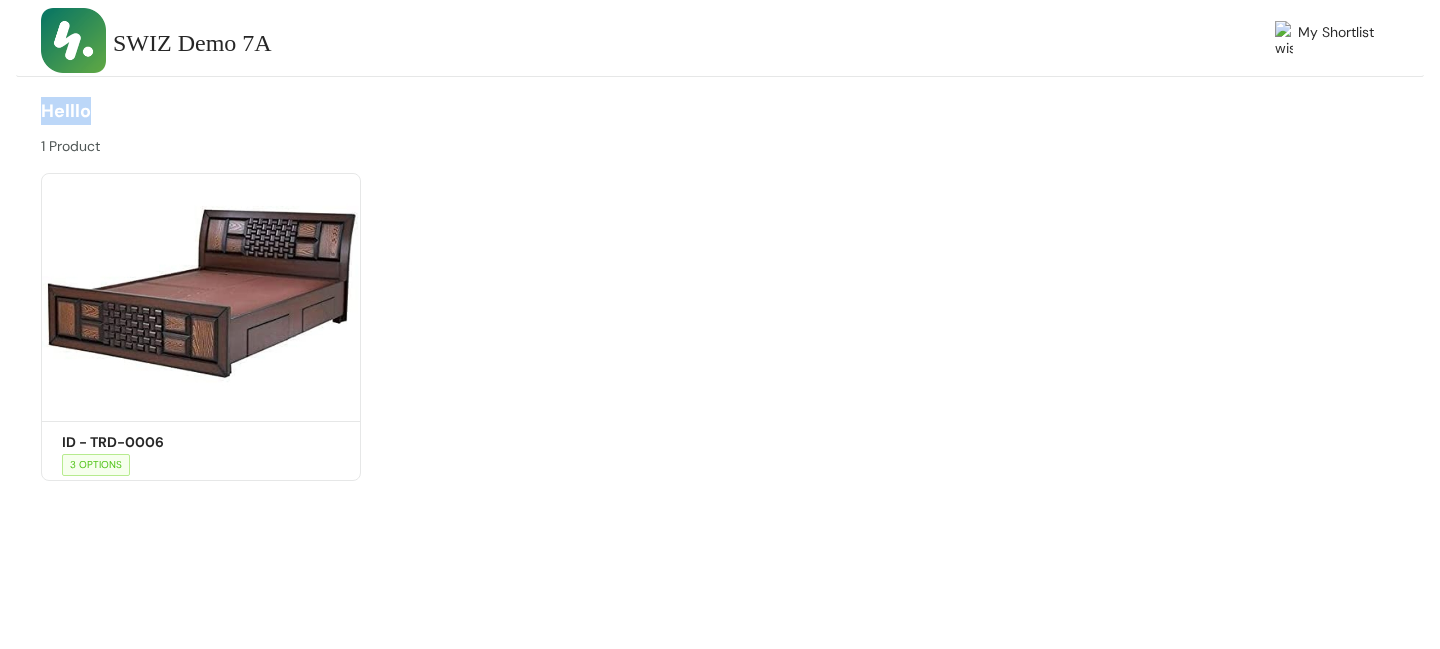 click on "Helllo" at bounding box center (66, 111) 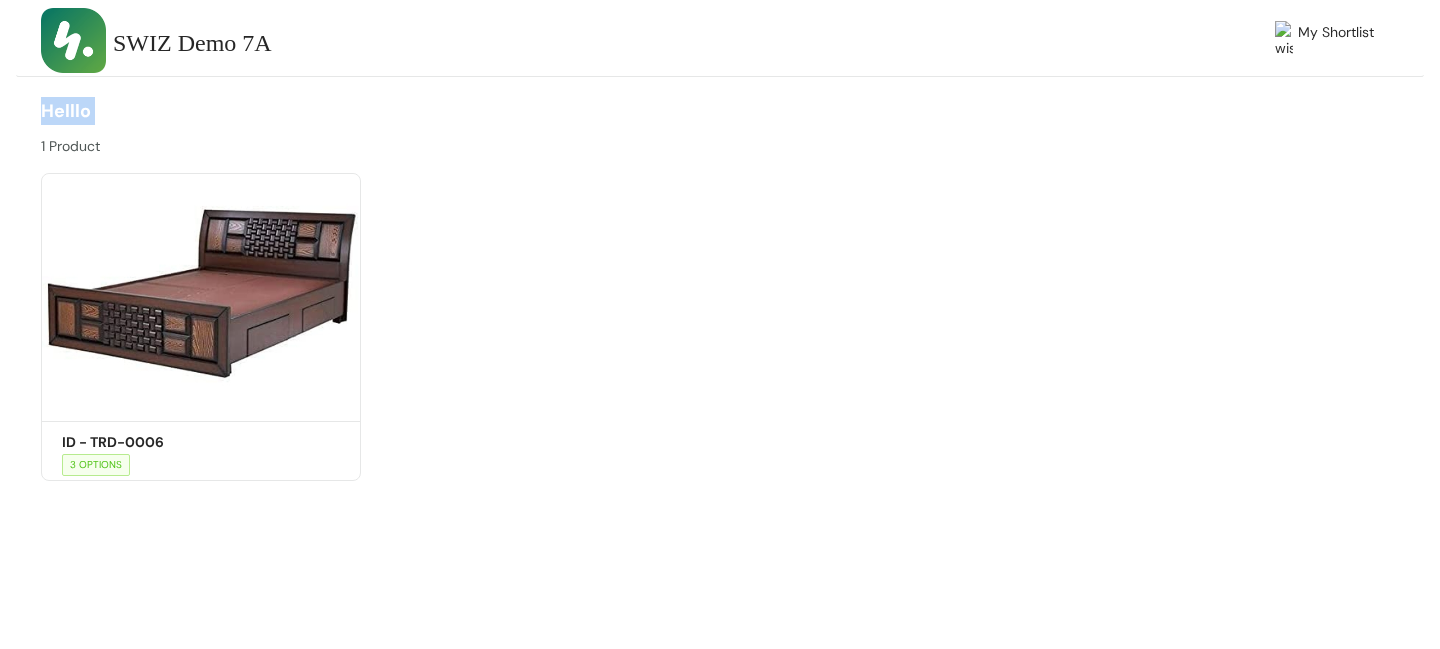 click on "Helllo 1    Product" at bounding box center (376, 127) 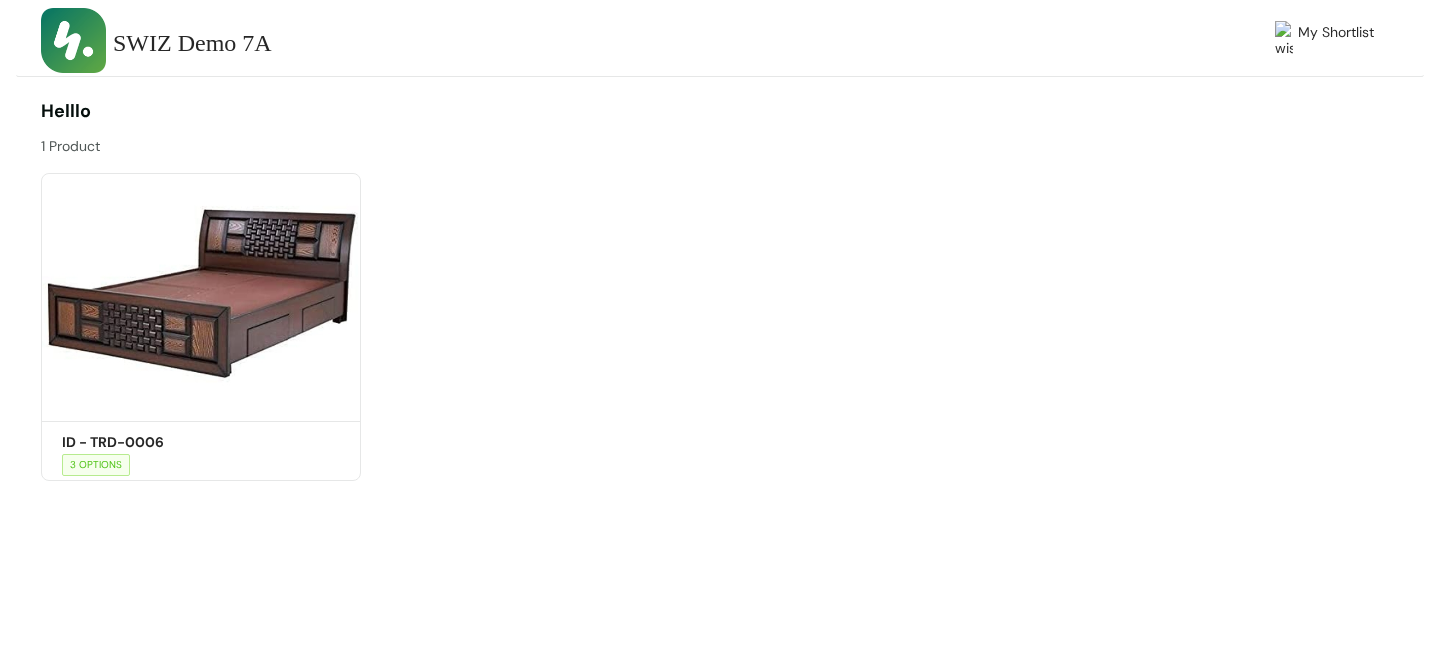 click on "1    Product" at bounding box center [376, 141] 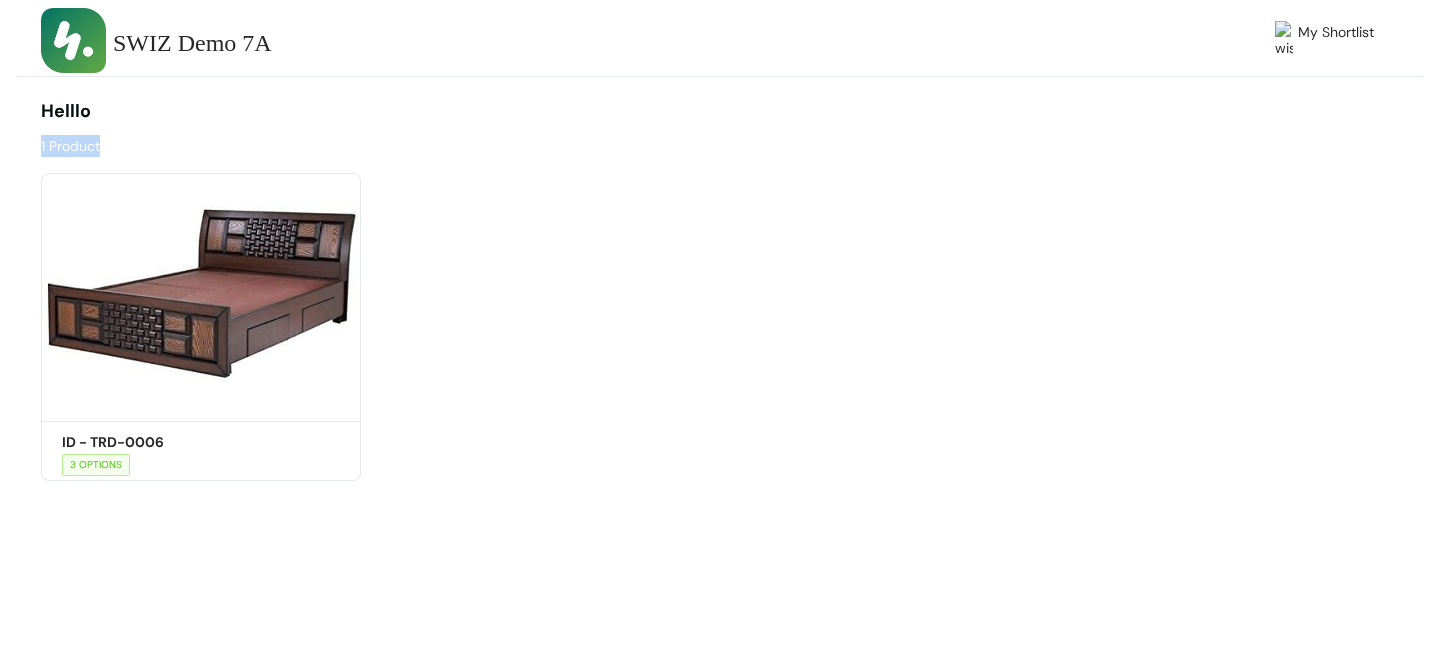 click on "1    Product" at bounding box center [376, 141] 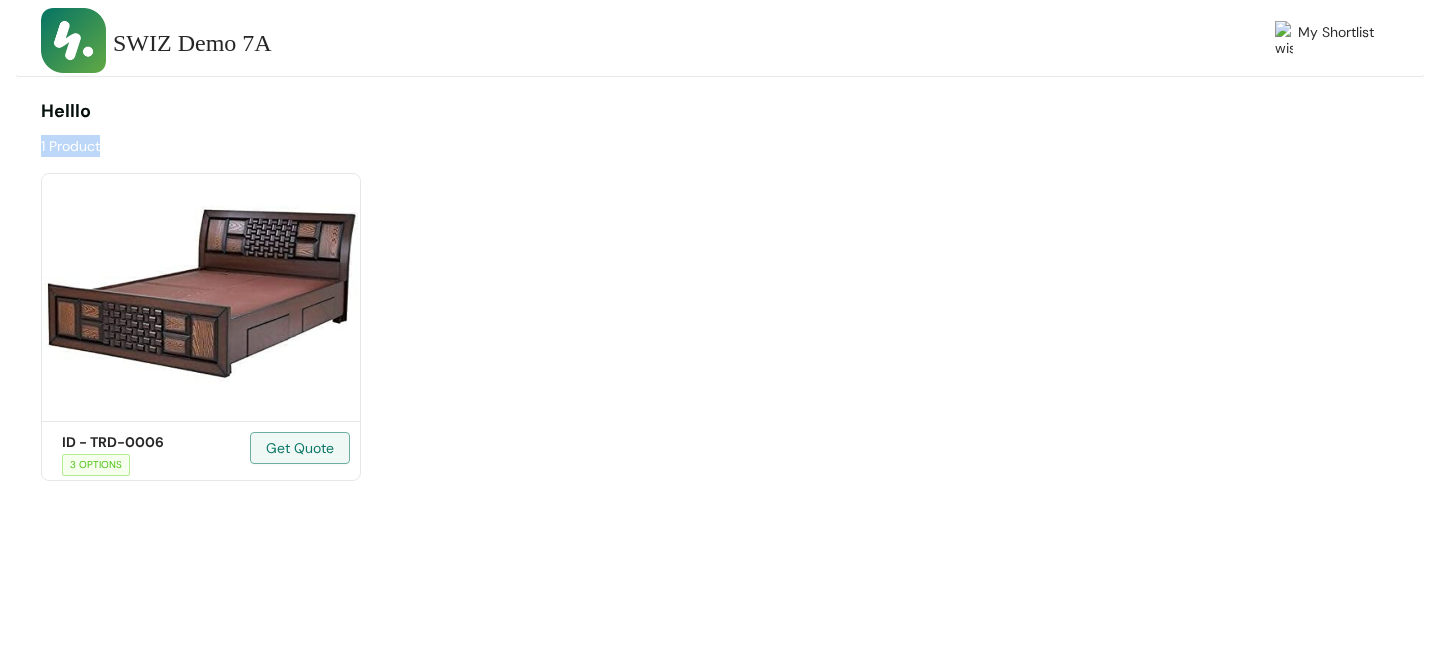 click on "Shortlist ID - TRD-0006 Get Quote 3 OPTIONS" at bounding box center (201, 319) 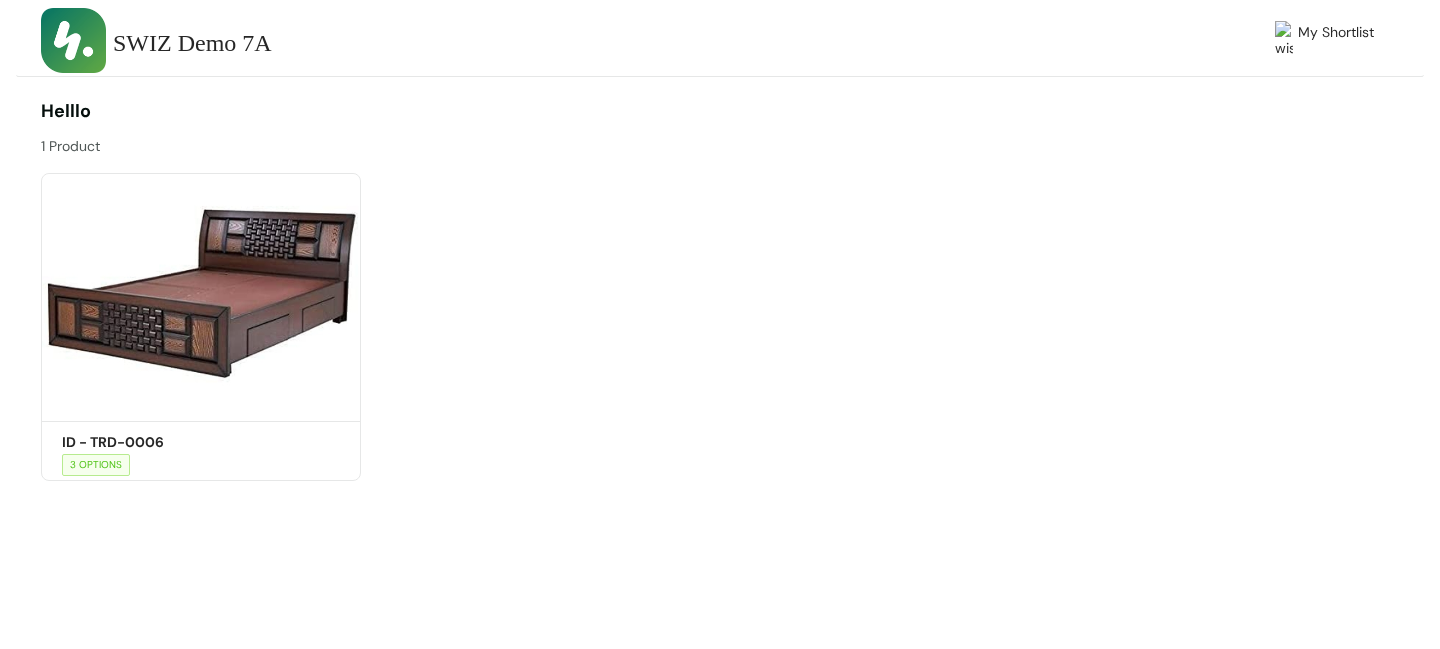 click on "Shortlist ID - TRD-0006 Get Quote 3 OPTIONS" at bounding box center (711, 319) 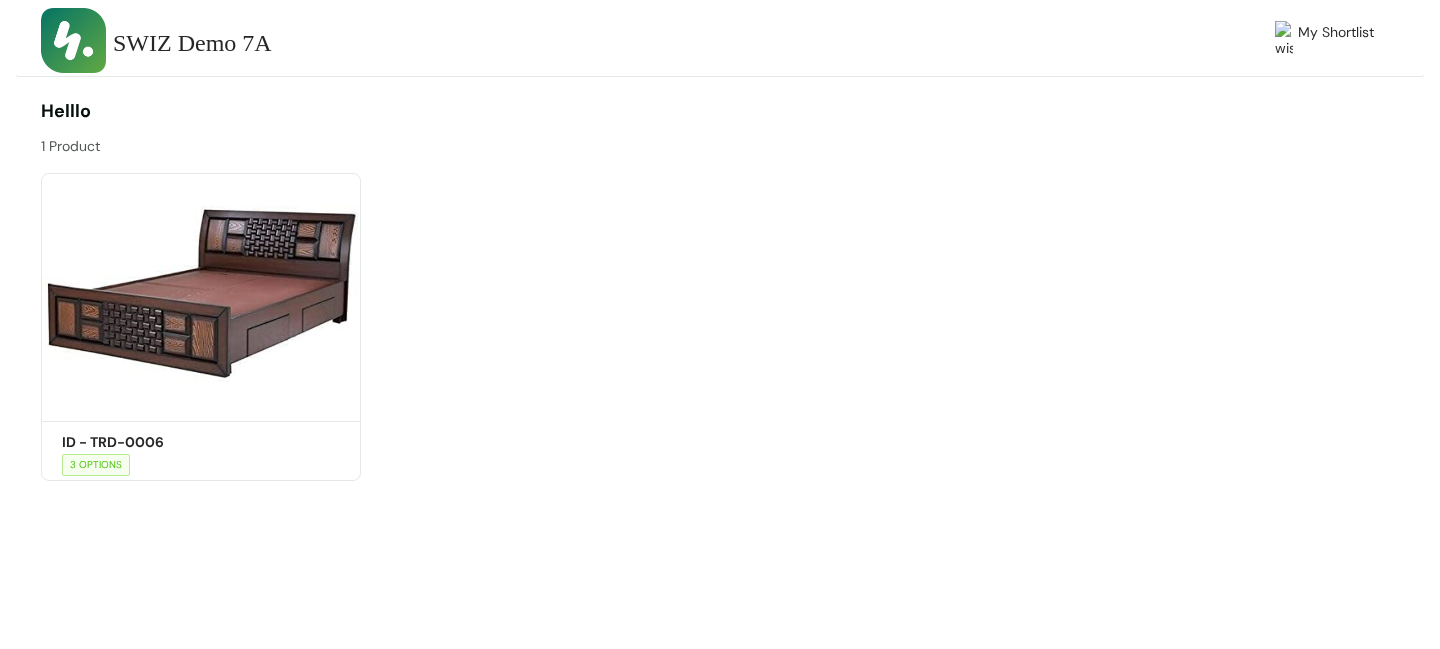 click on "Shortlist ID - TRD-0006 Get Quote 3 OPTIONS" at bounding box center (711, 319) 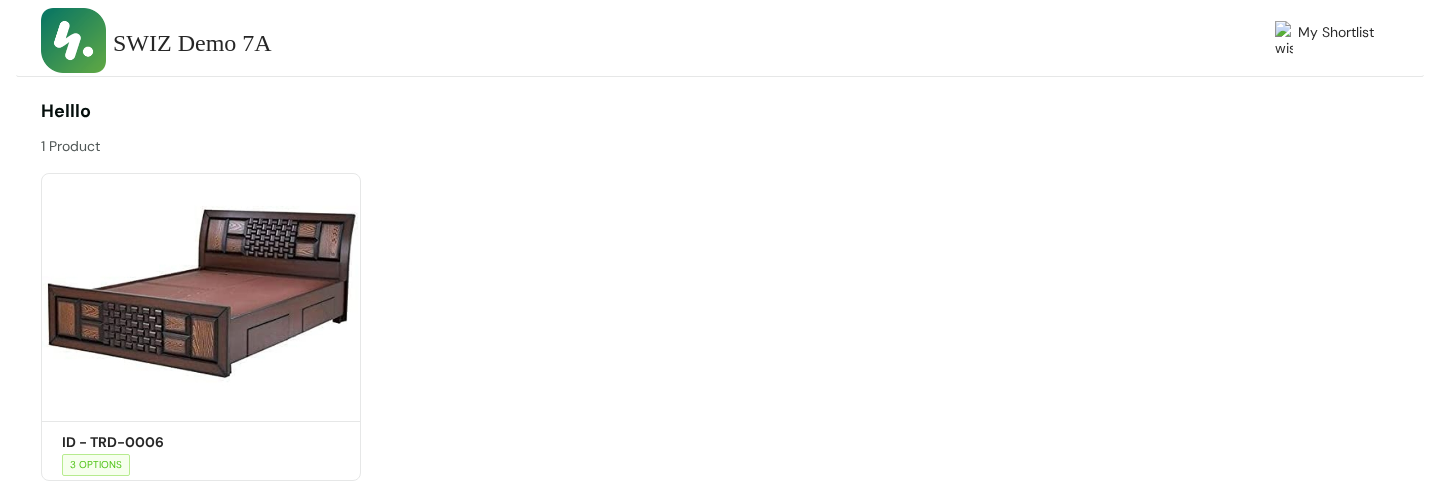 click on "Shortlist ID - TRD-0006 Get Quote 3 OPTIONS" at bounding box center [711, 319] 